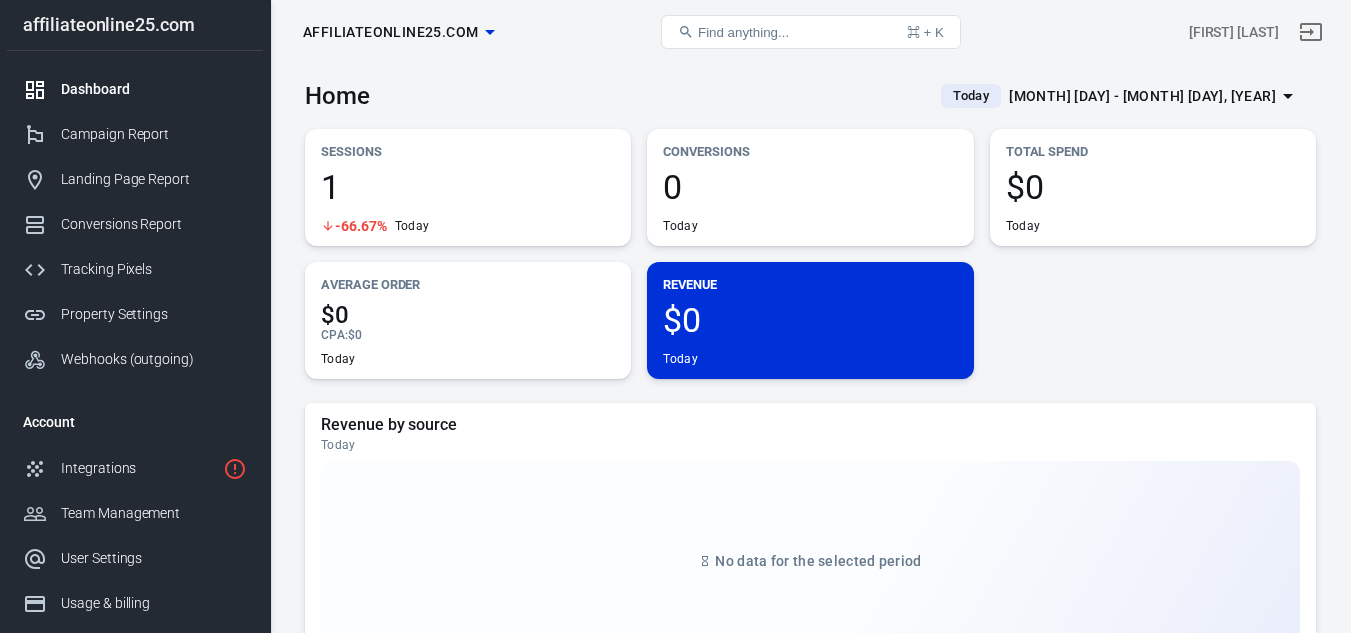 scroll, scrollTop: 0, scrollLeft: 0, axis: both 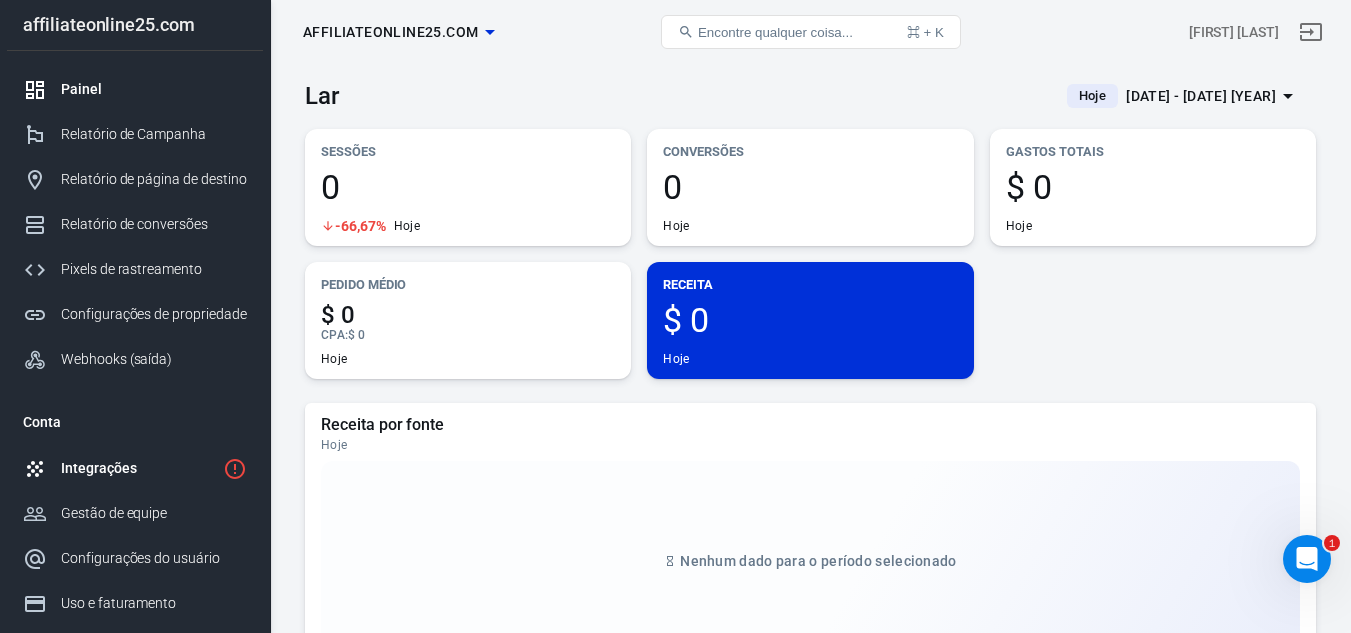 click on "Integrações" at bounding box center (138, 468) 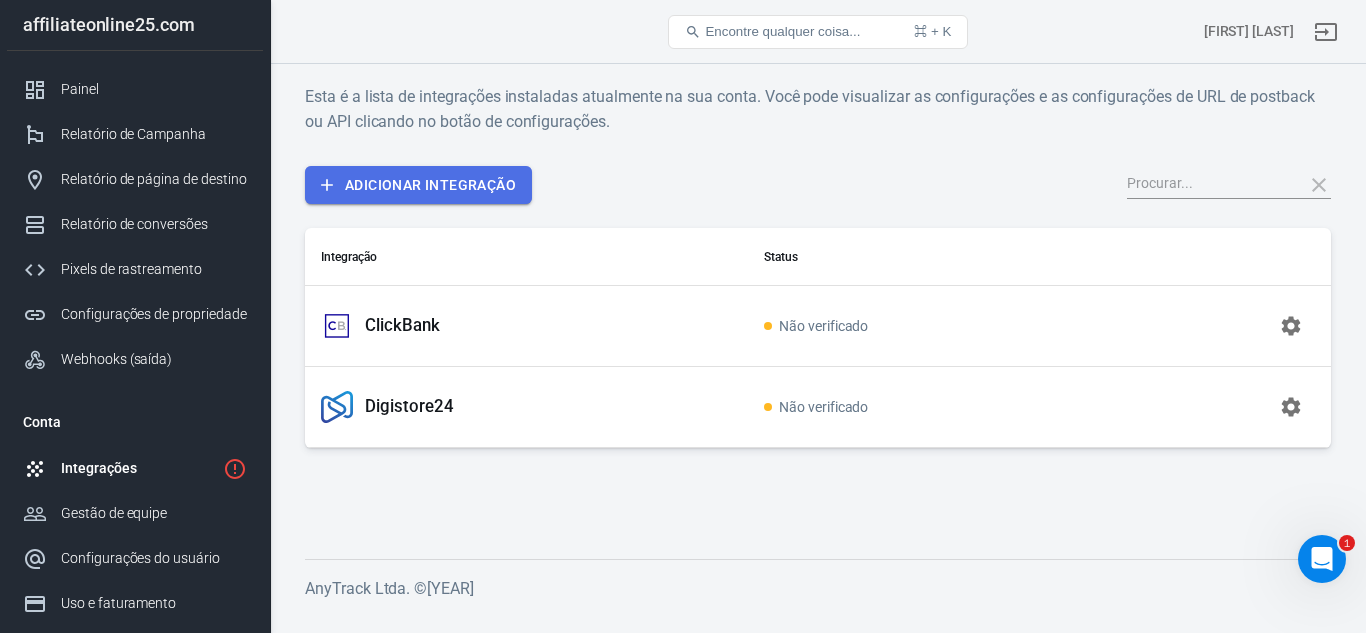 click on "Adicionar integração" at bounding box center [418, 185] 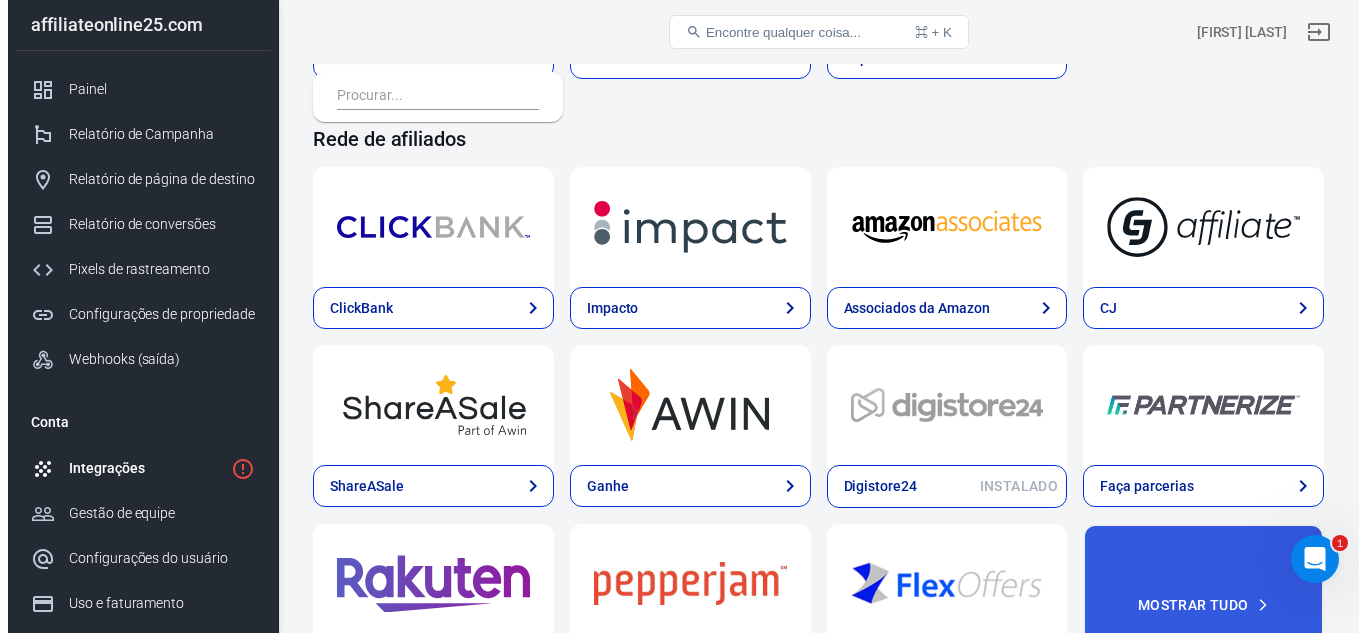 scroll, scrollTop: 600, scrollLeft: 0, axis: vertical 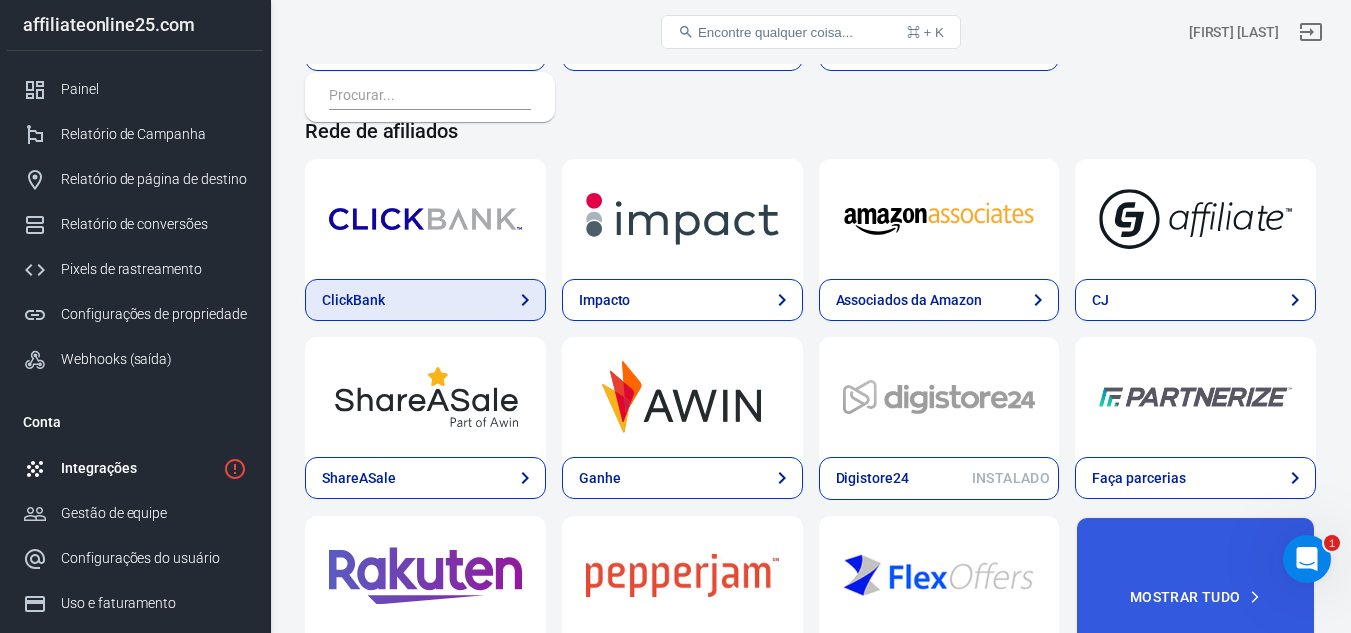 click on "ClickBank" at bounding box center (425, 300) 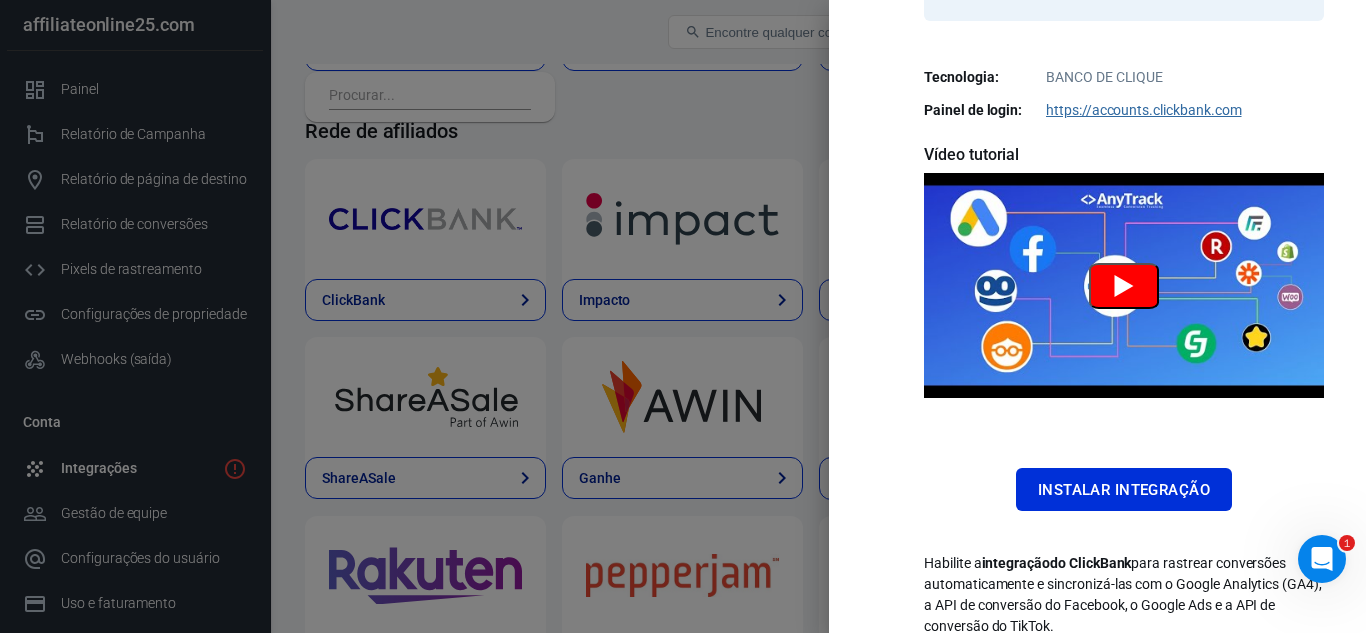 scroll, scrollTop: 480, scrollLeft: 0, axis: vertical 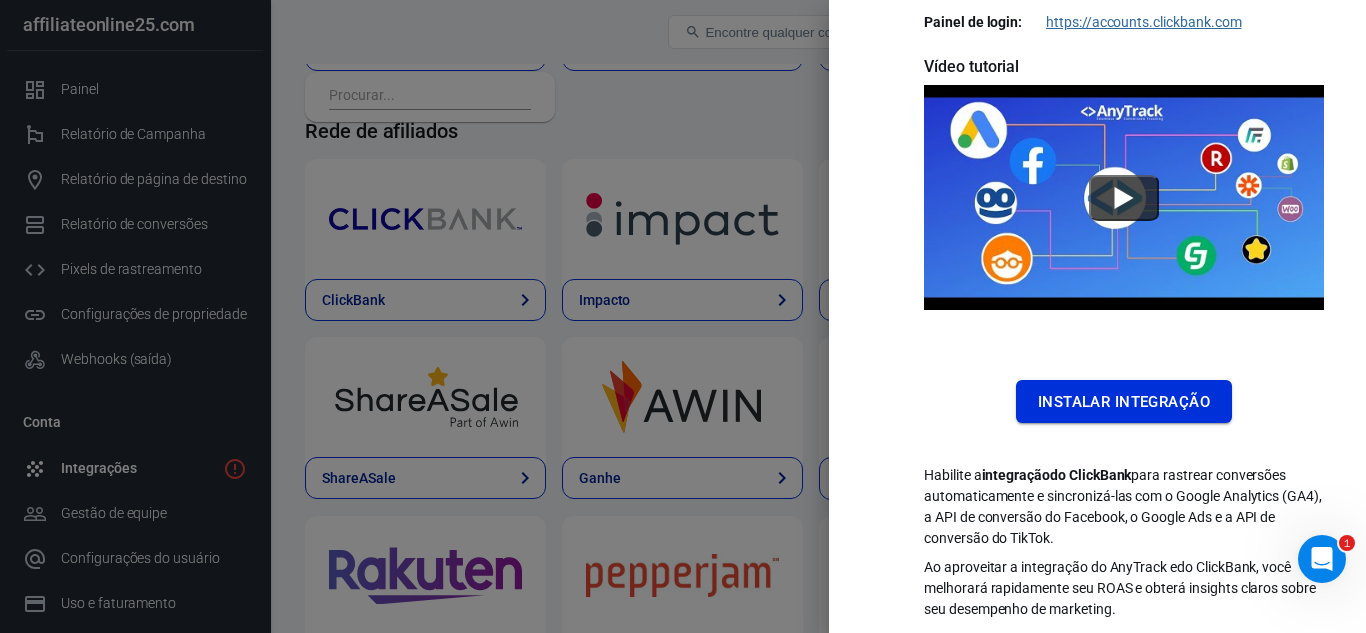 click on "Instalar integração" at bounding box center [1124, 401] 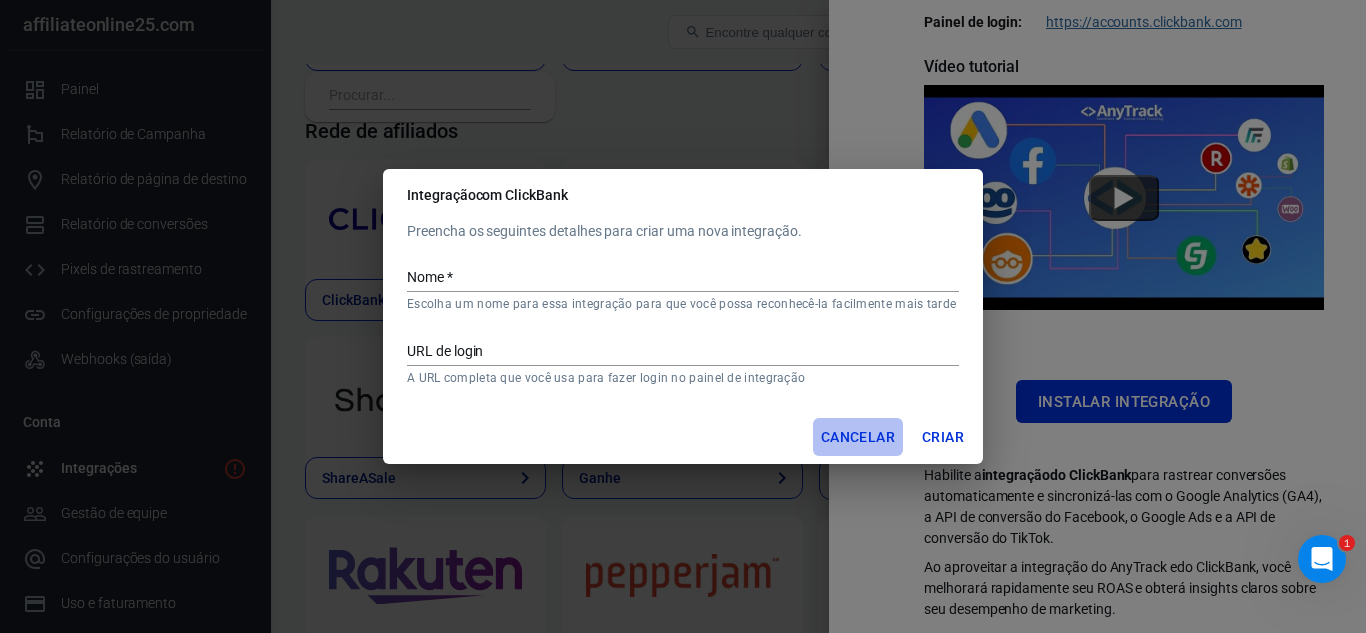 click on "Cancelar" at bounding box center [858, 437] 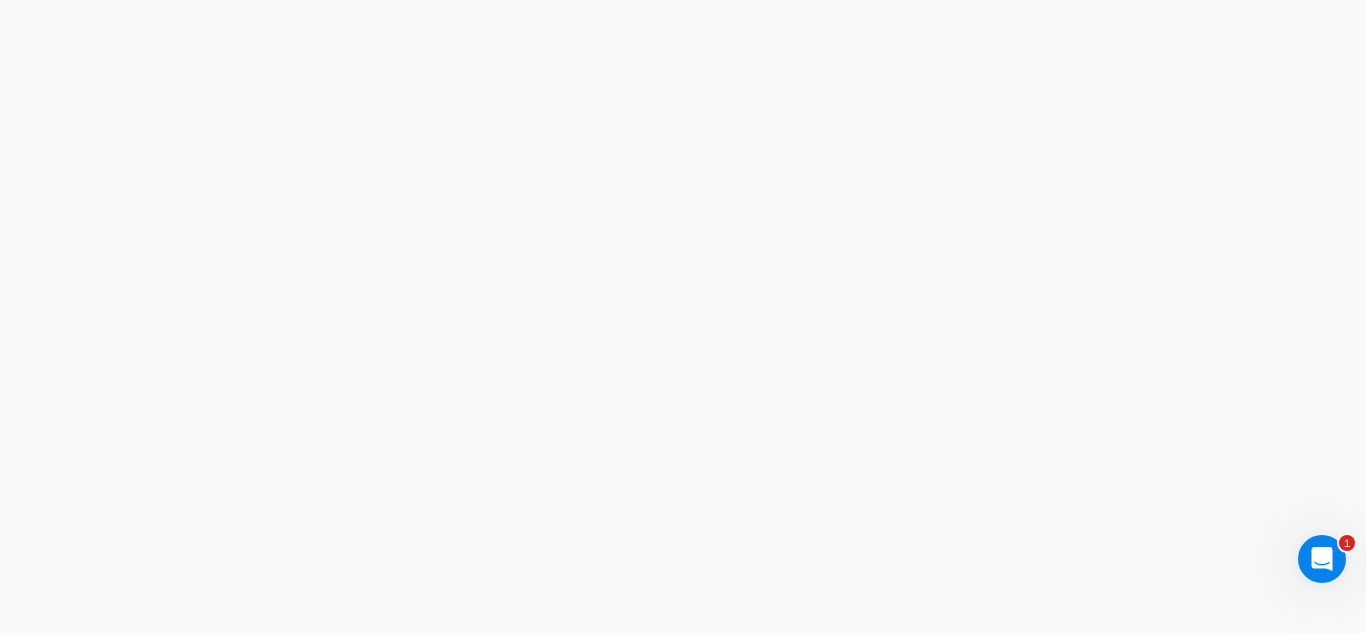 scroll, scrollTop: 0, scrollLeft: 0, axis: both 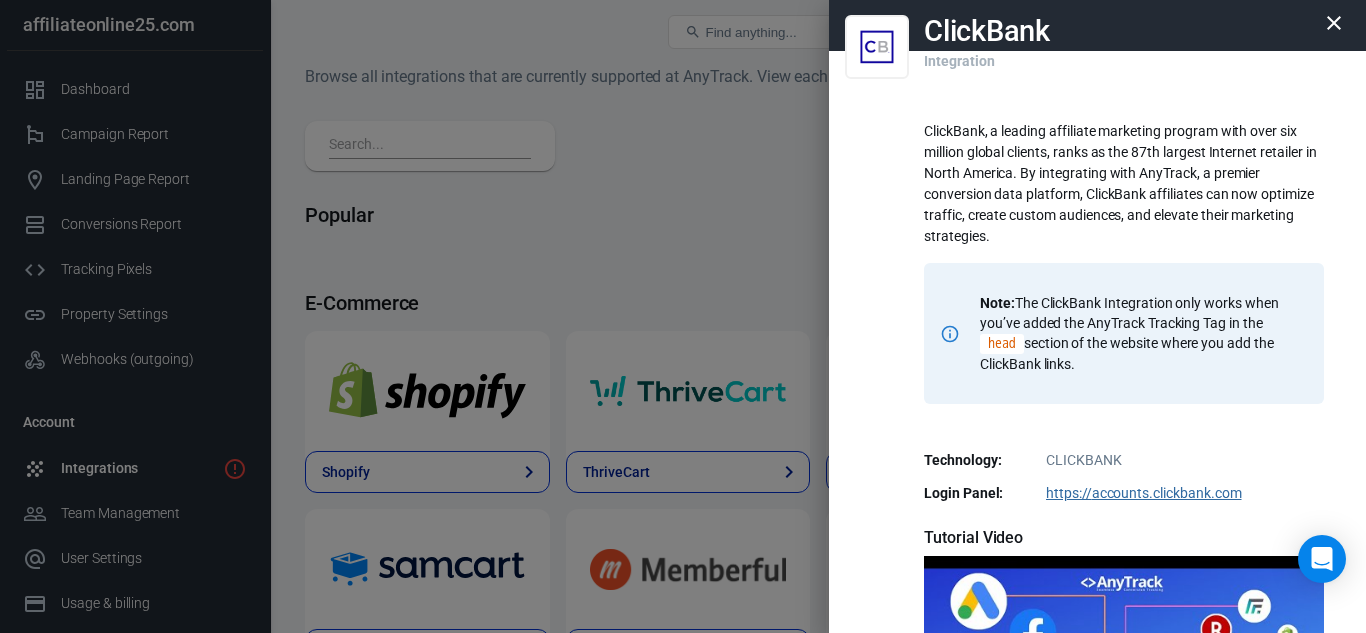 click 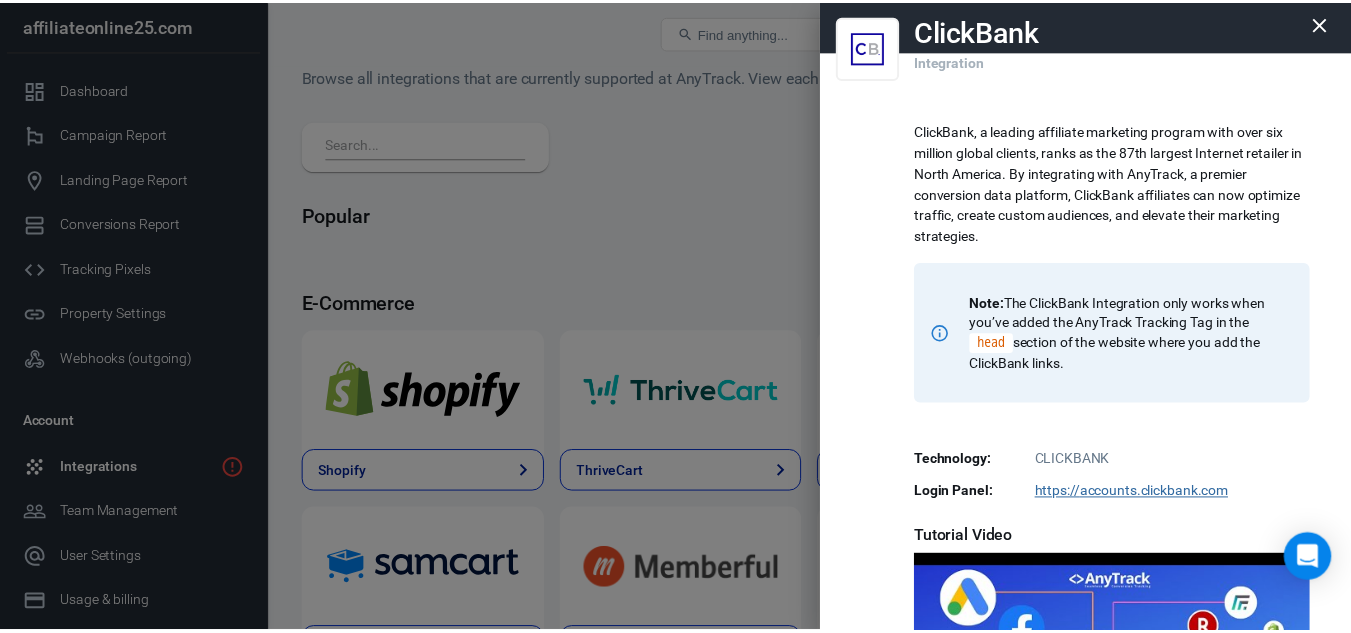 scroll, scrollTop: 0, scrollLeft: 0, axis: both 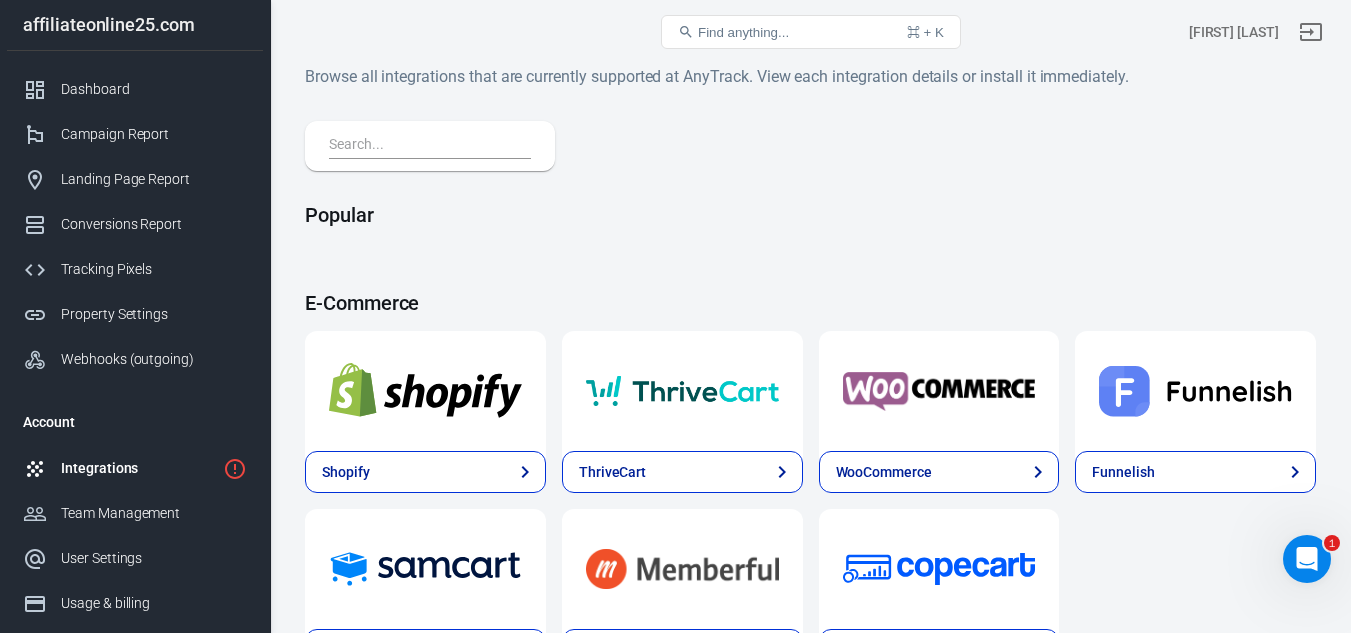 click on "Integrations" at bounding box center [138, 468] 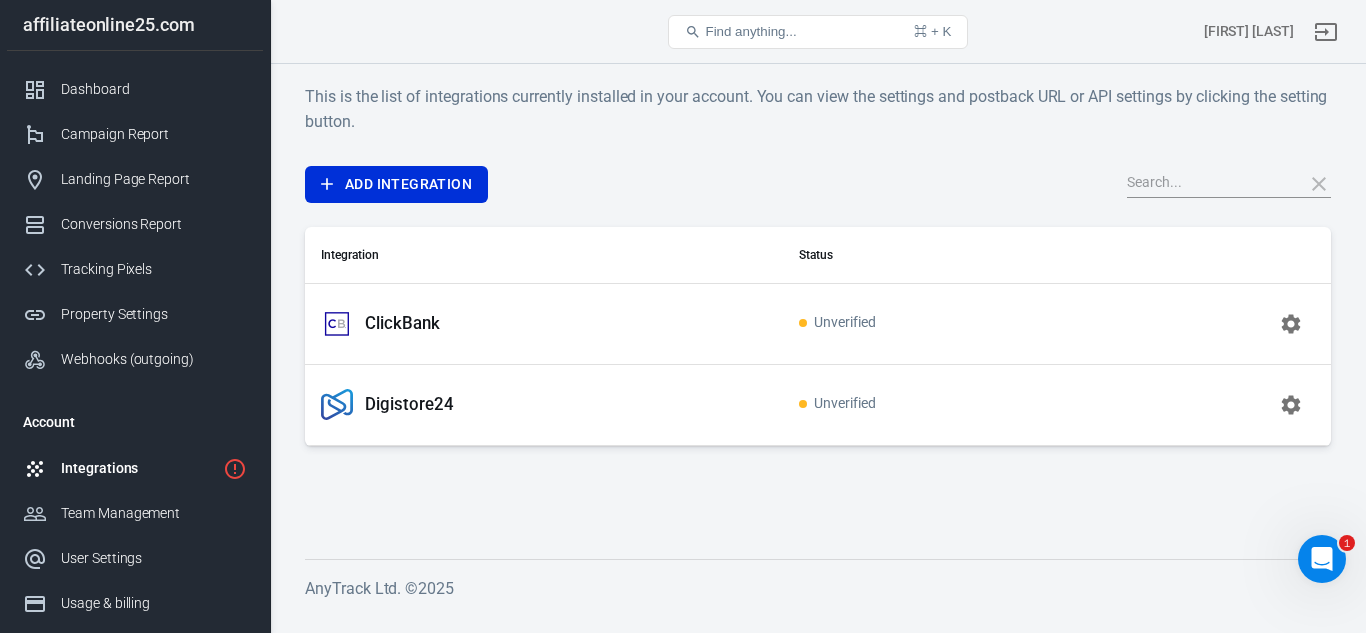 click 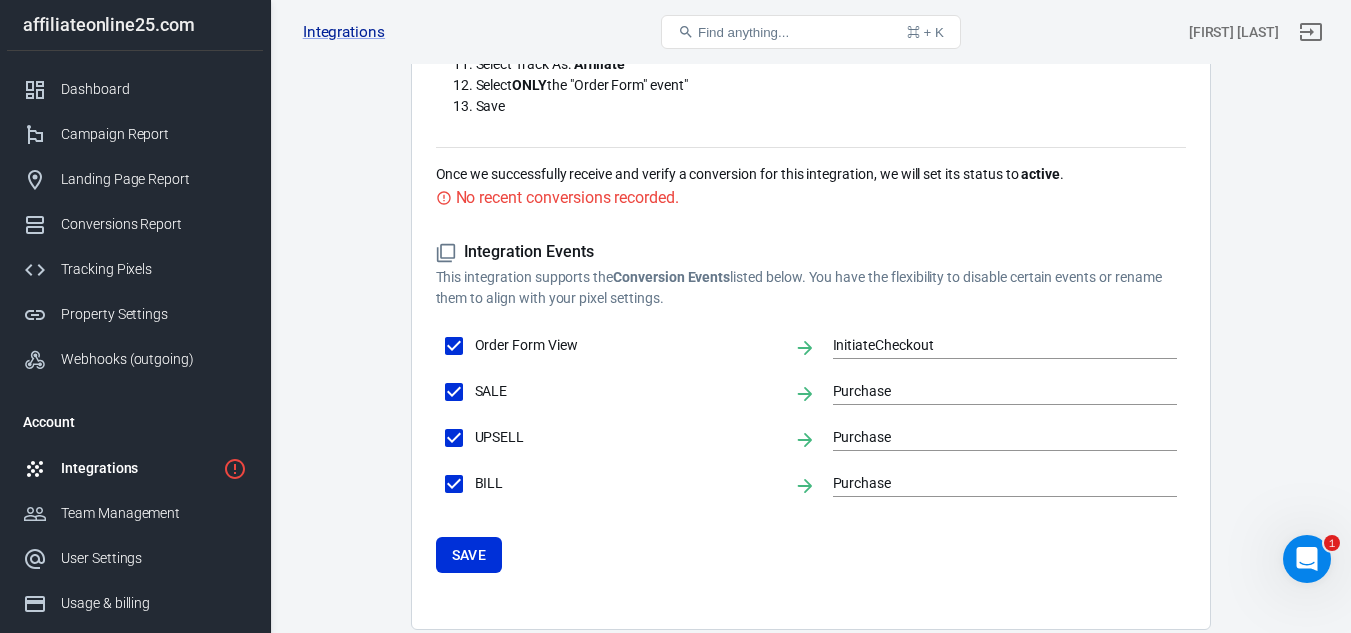 scroll, scrollTop: 764, scrollLeft: 0, axis: vertical 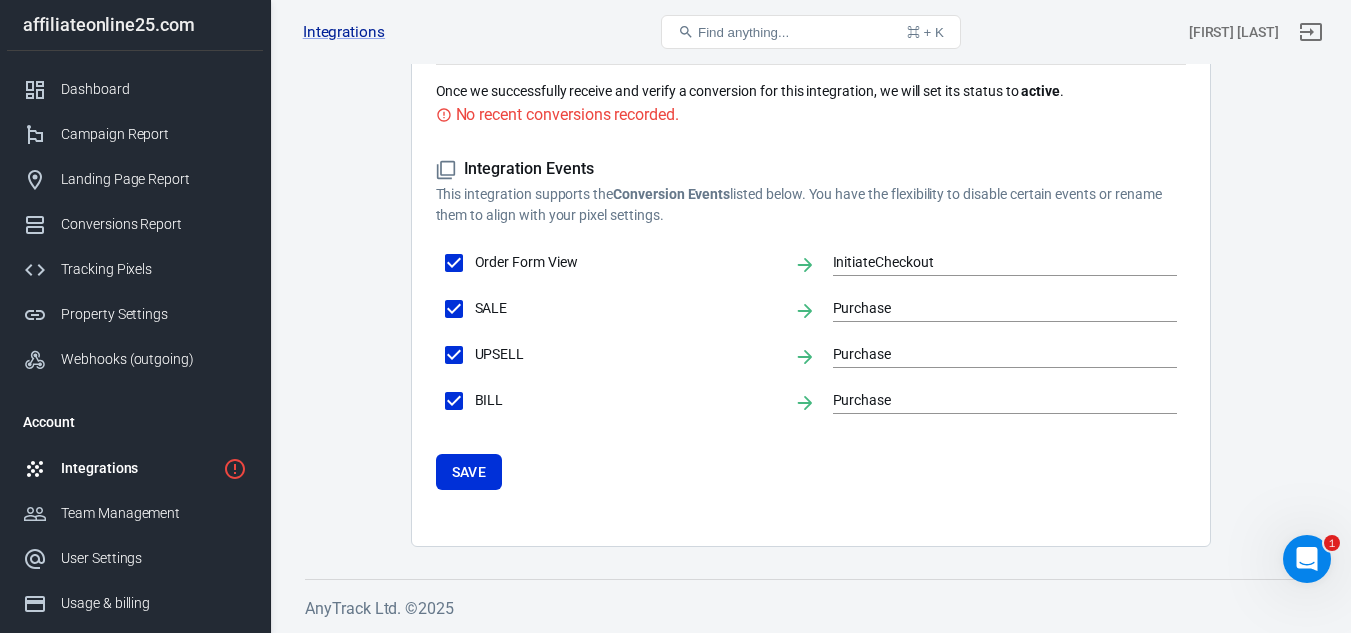 click on "Integrations" at bounding box center (138, 468) 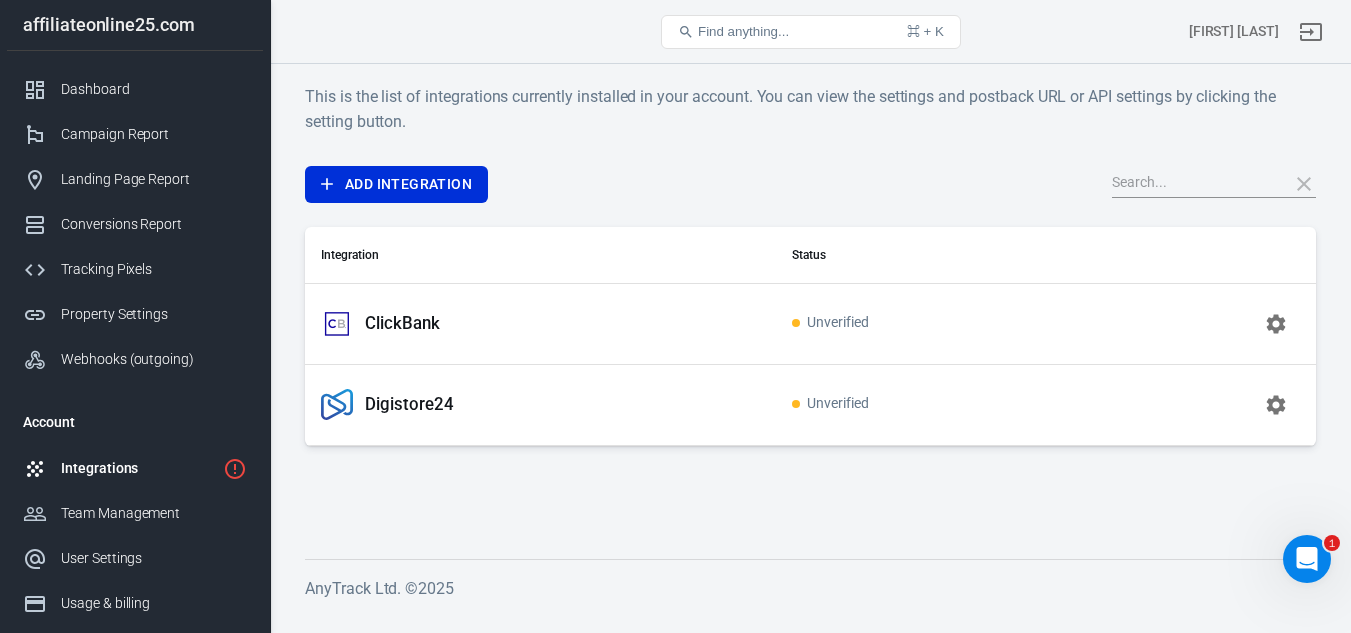 scroll, scrollTop: 0, scrollLeft: 0, axis: both 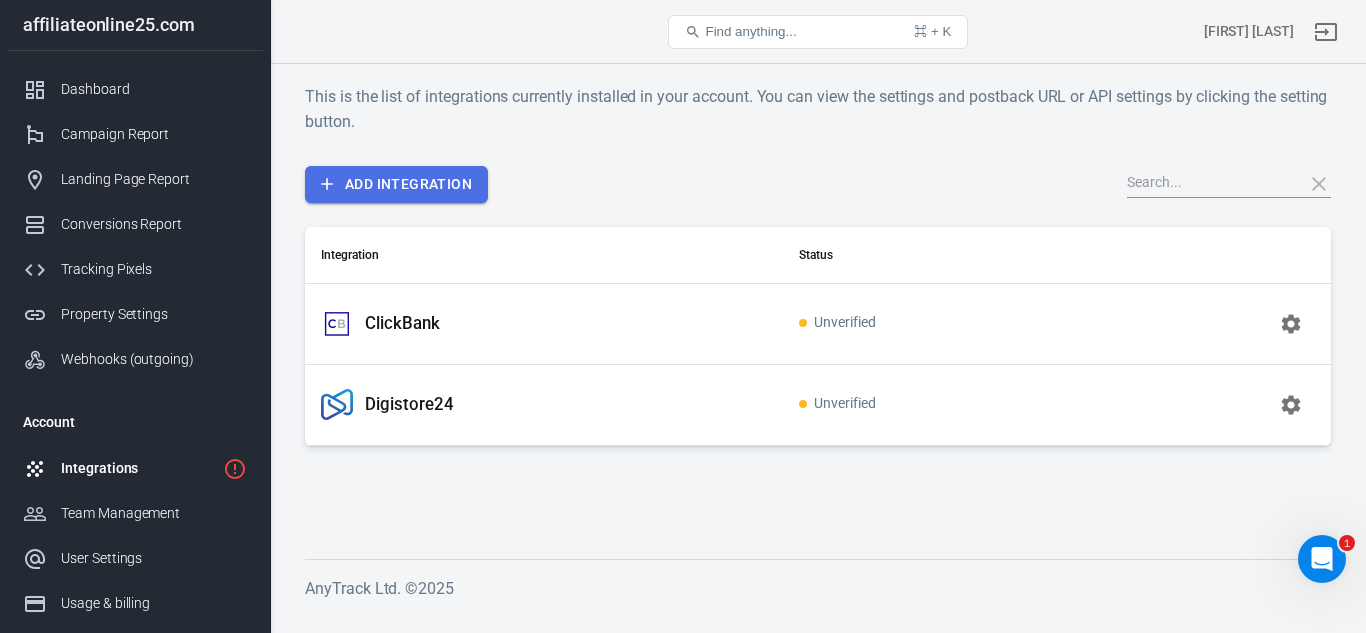 click on "Add Integration" at bounding box center (396, 184) 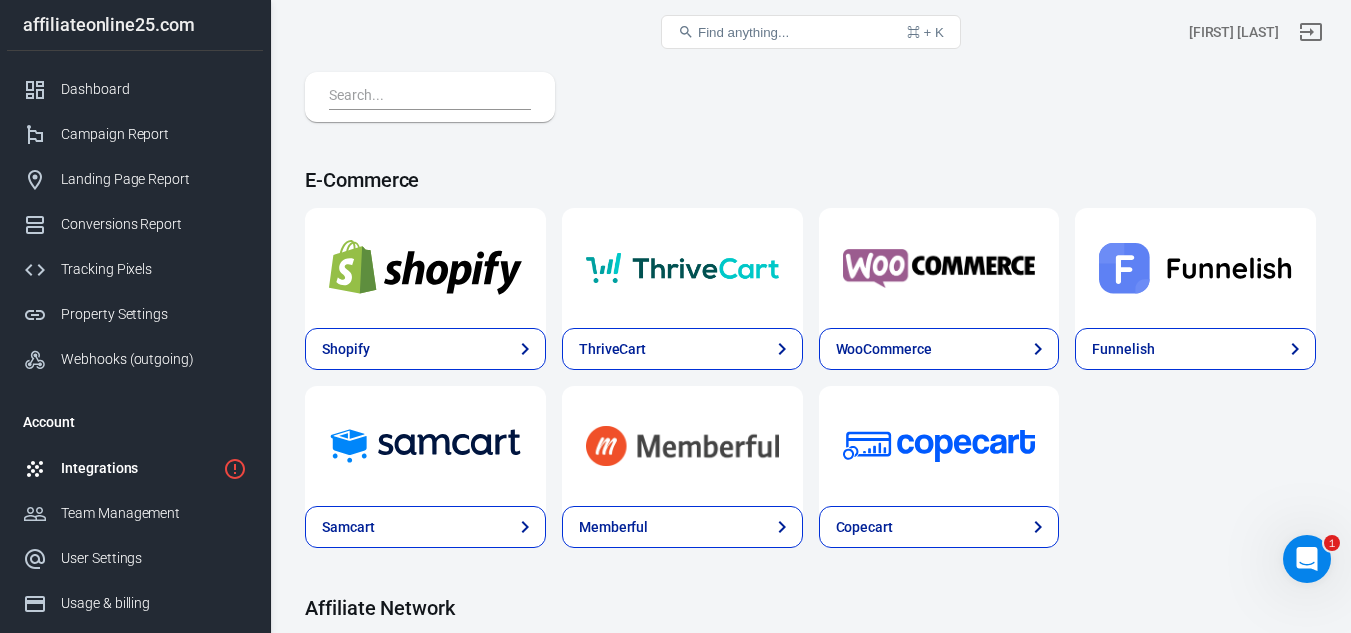 scroll, scrollTop: 0, scrollLeft: 0, axis: both 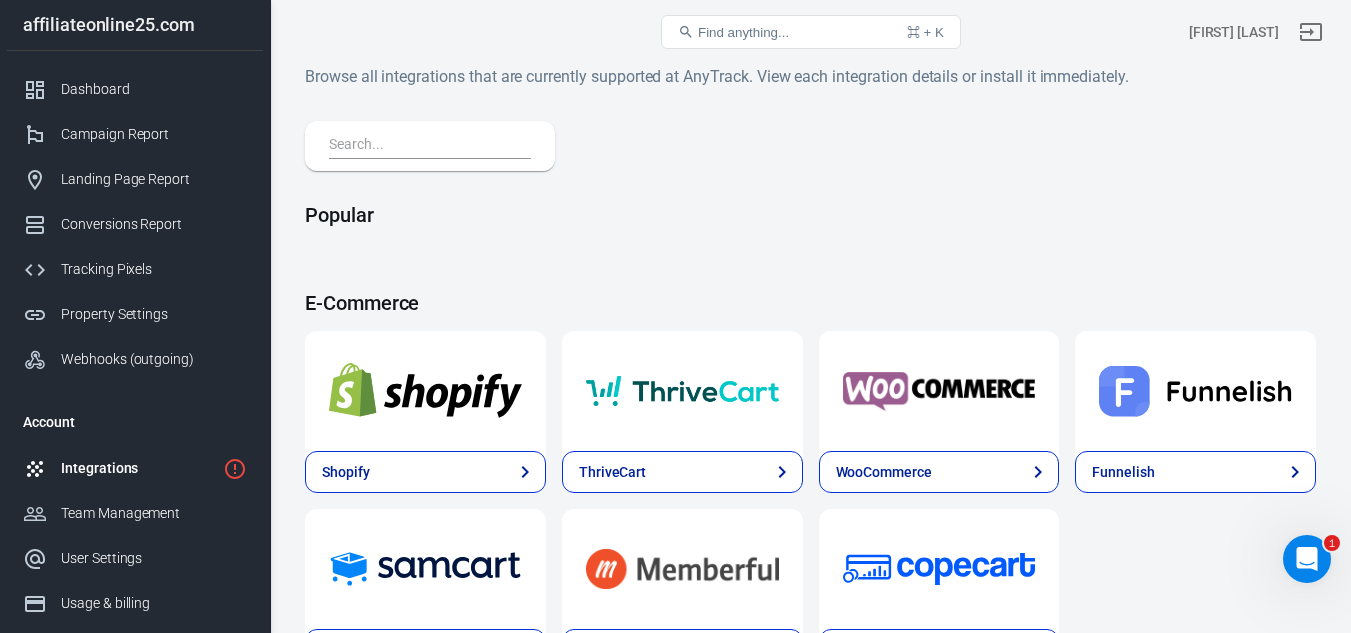 click on "Integrations" at bounding box center (138, 468) 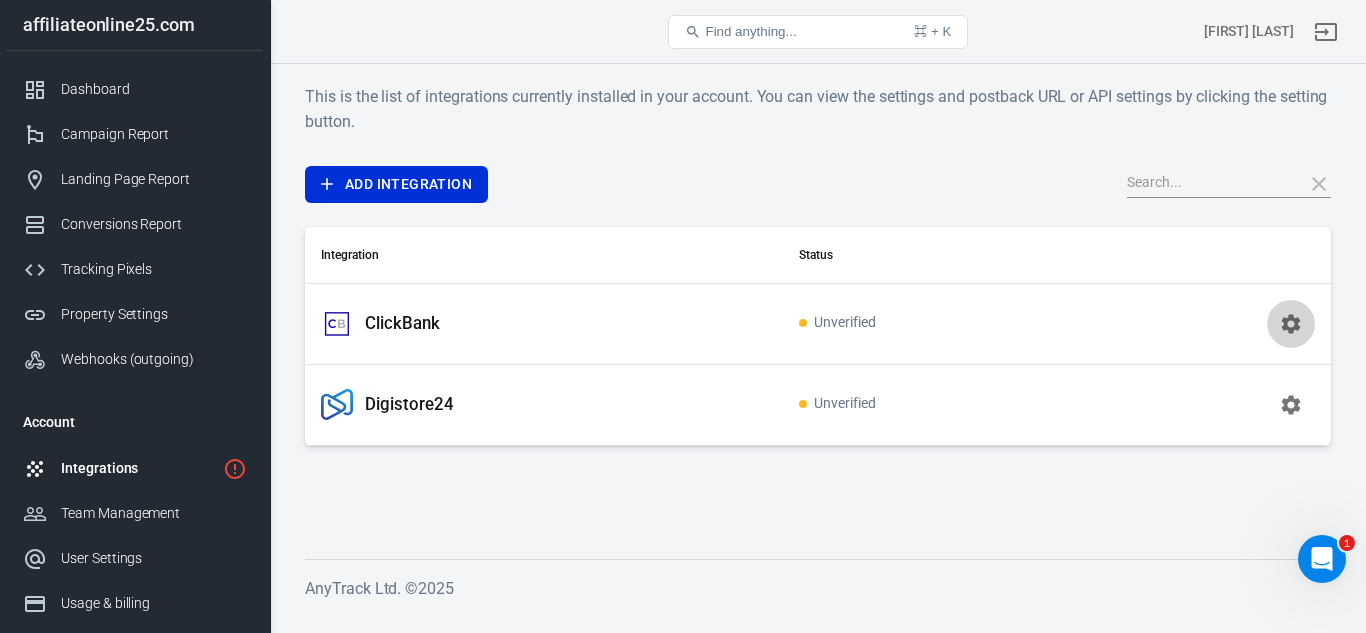 click 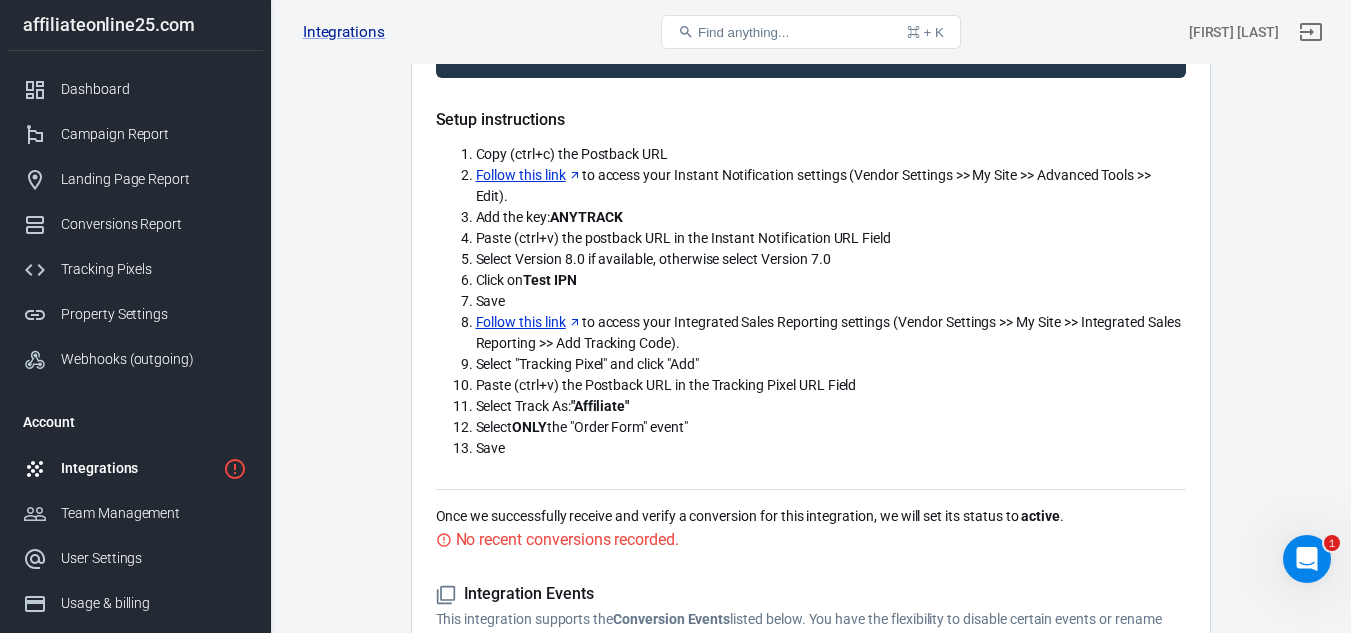 scroll, scrollTop: 400, scrollLeft: 0, axis: vertical 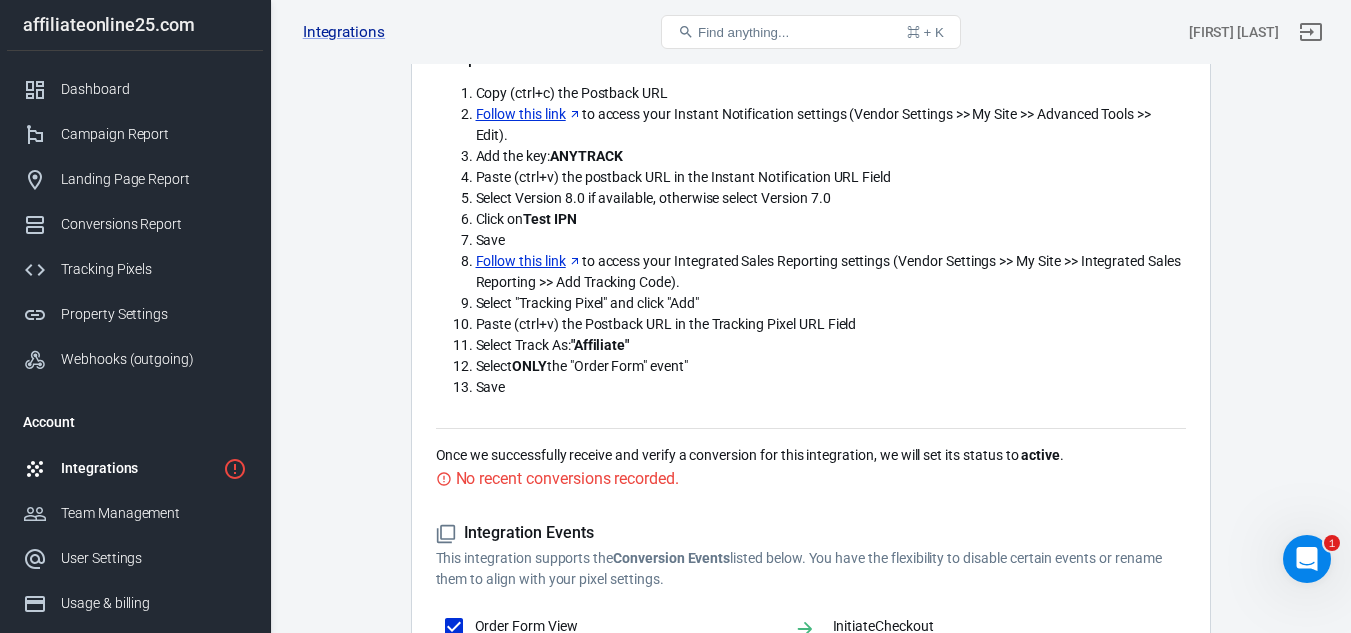 click on "Integrations" at bounding box center (138, 468) 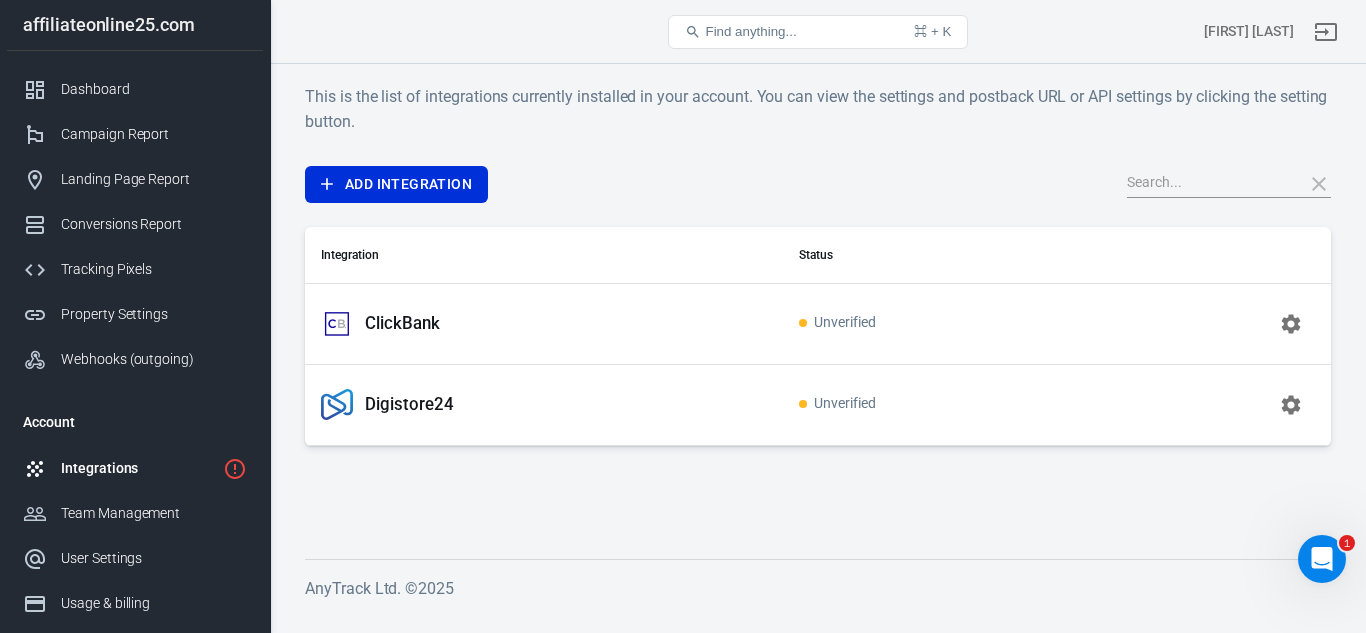 click 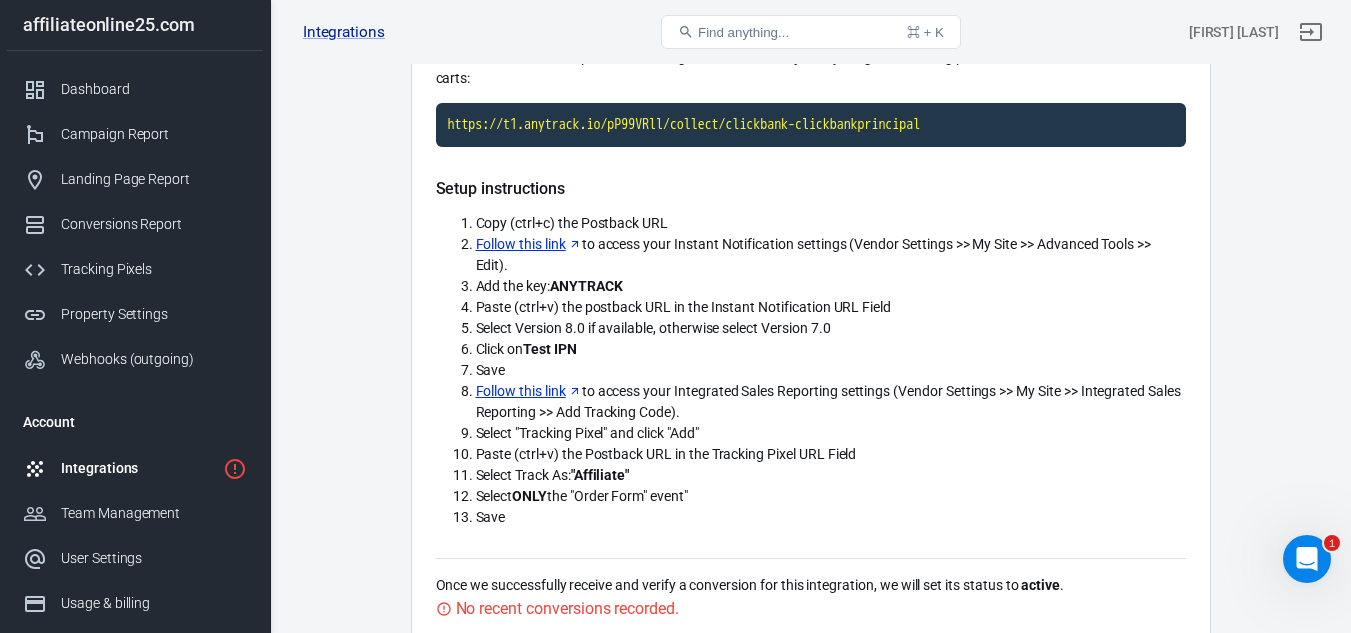 scroll, scrollTop: 400, scrollLeft: 0, axis: vertical 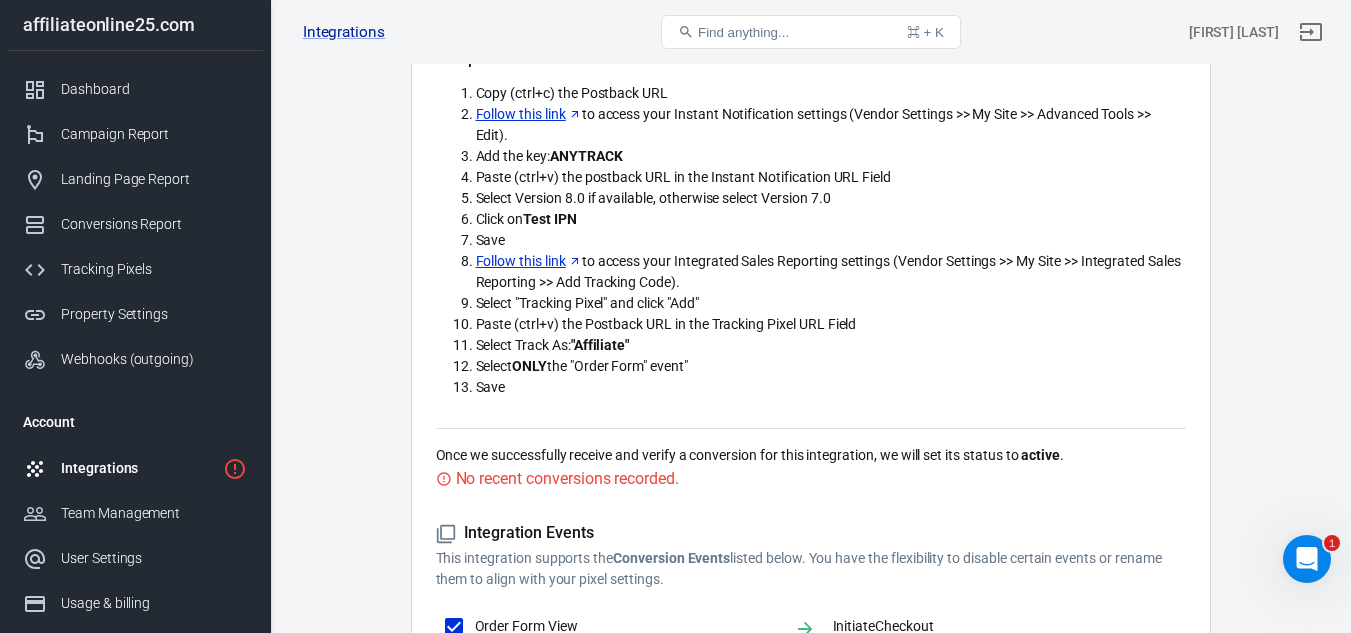 click on "Integrations" at bounding box center [138, 468] 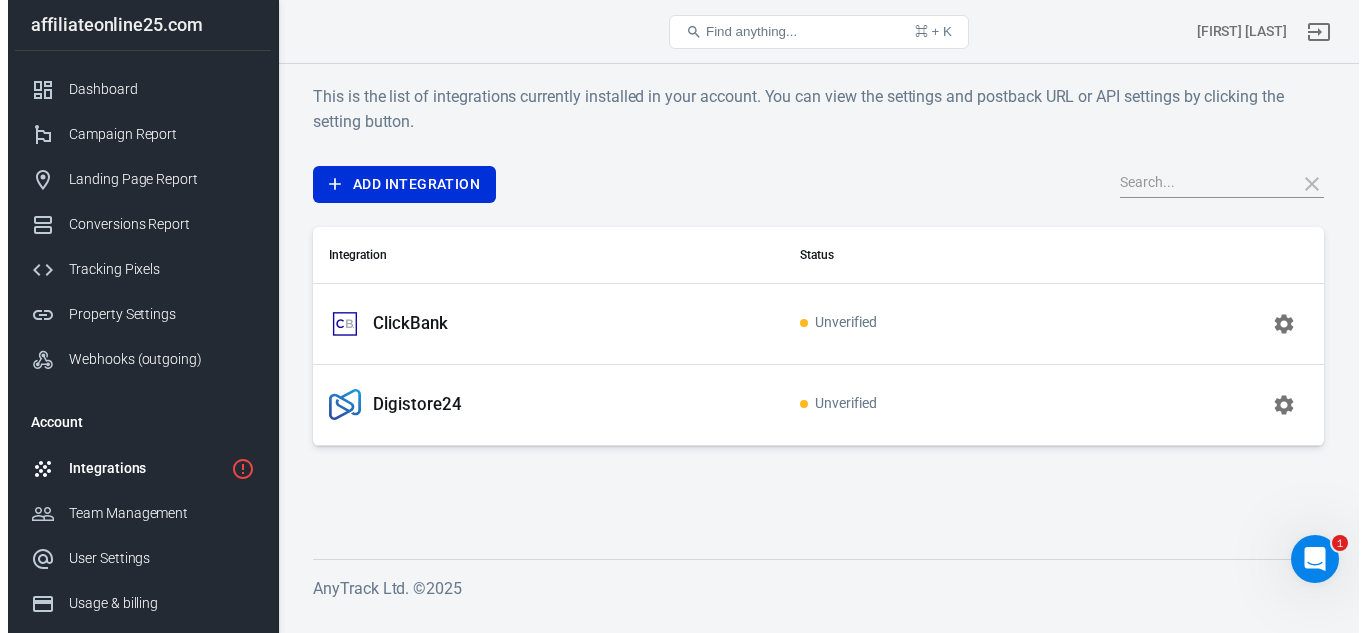 scroll, scrollTop: 0, scrollLeft: 0, axis: both 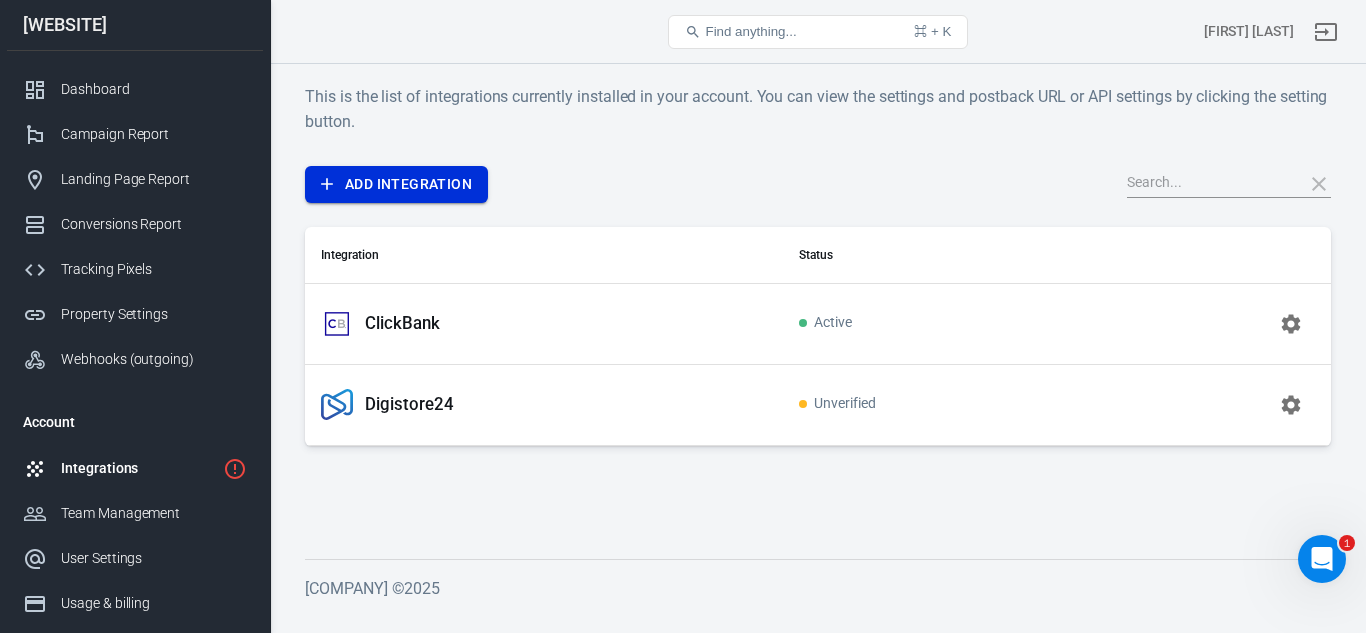 click on "Add Integration" at bounding box center (396, 184) 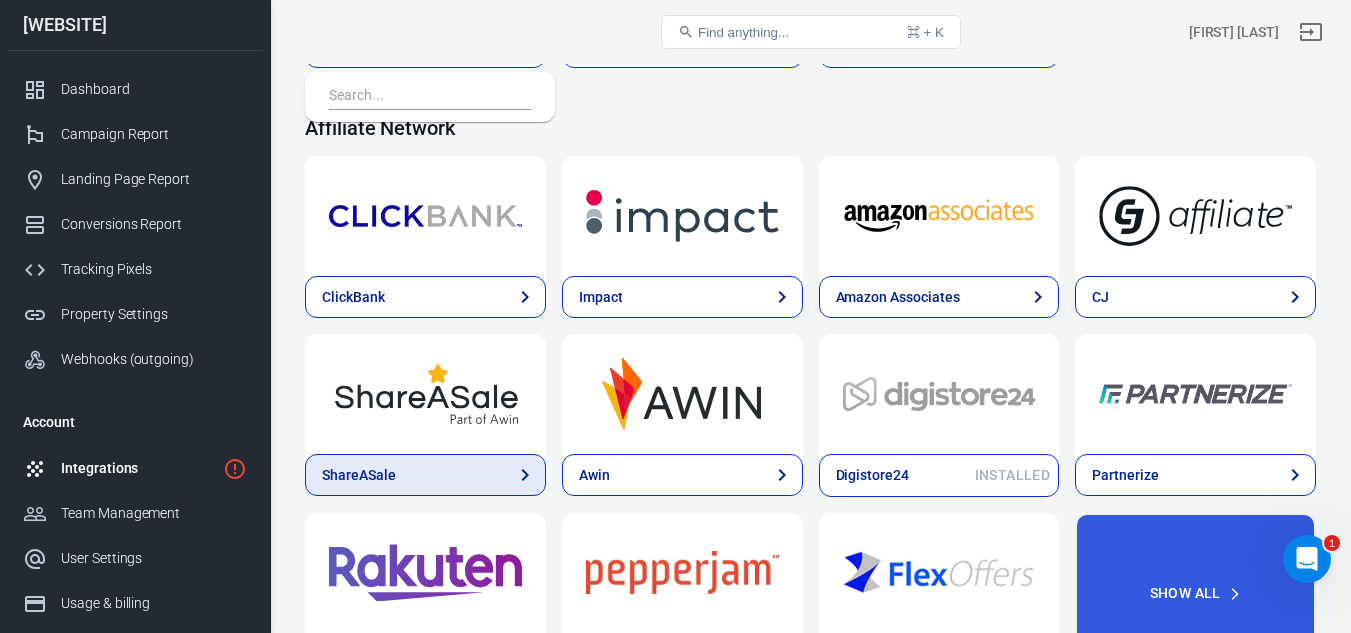 scroll, scrollTop: 600, scrollLeft: 0, axis: vertical 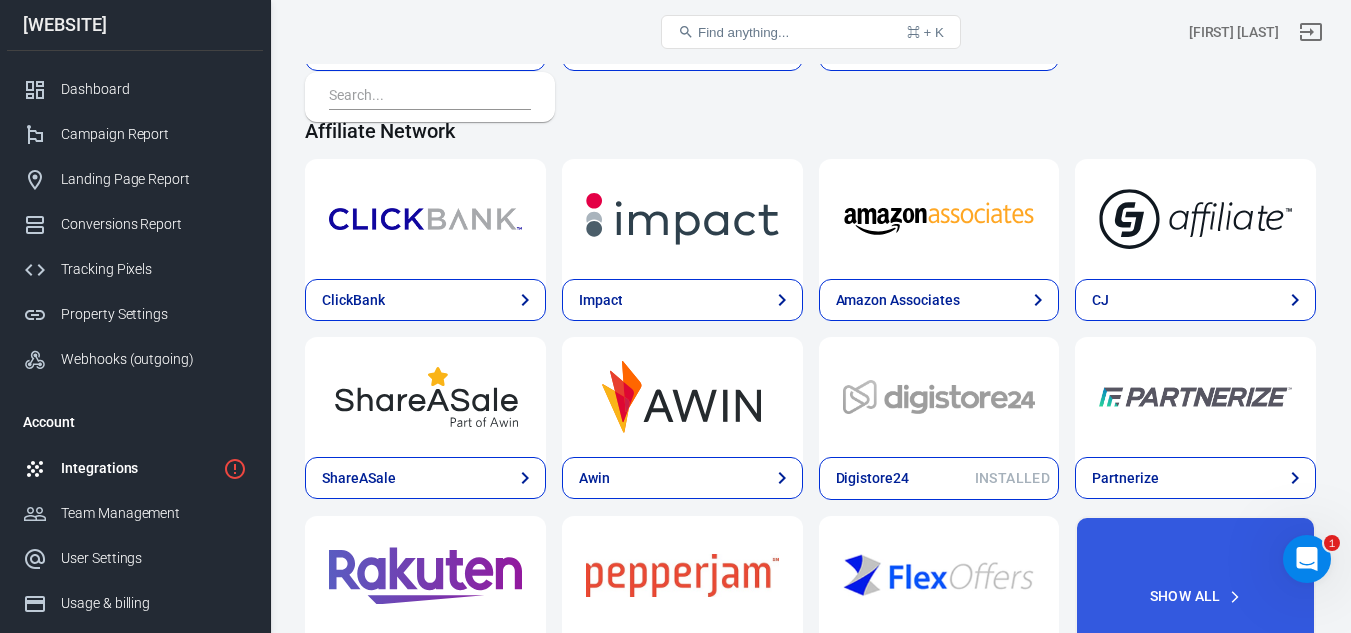 click on "Integrations" at bounding box center [138, 468] 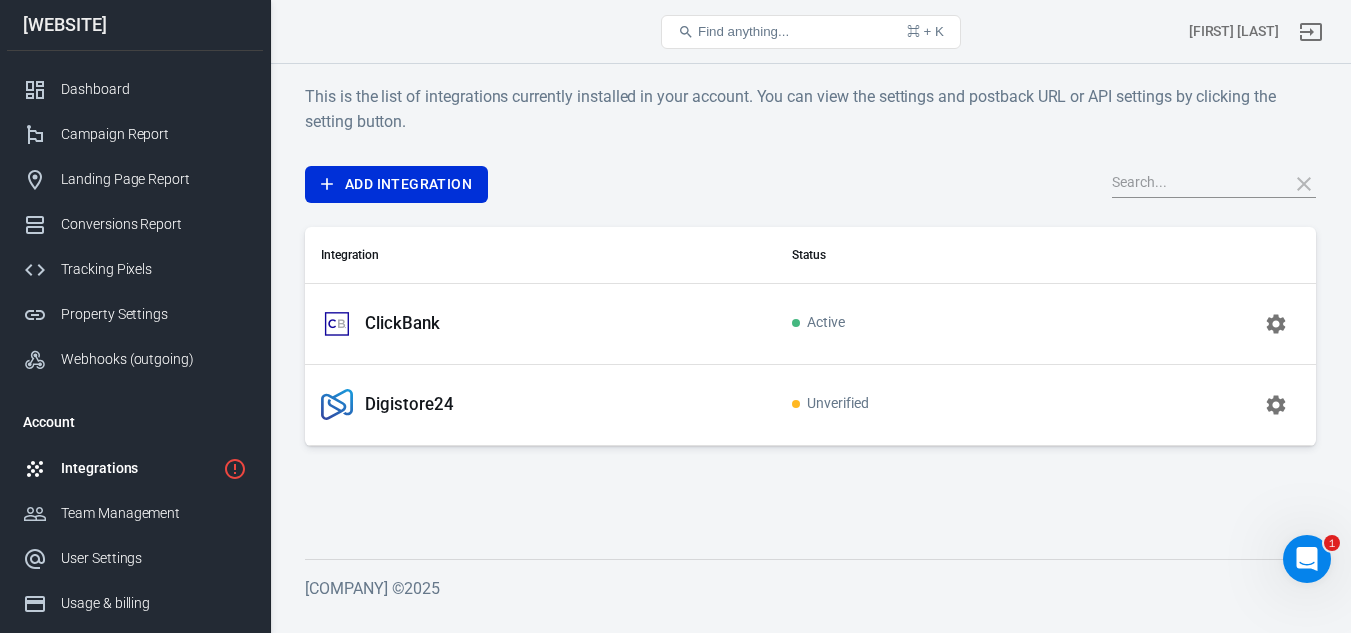 scroll, scrollTop: 0, scrollLeft: 0, axis: both 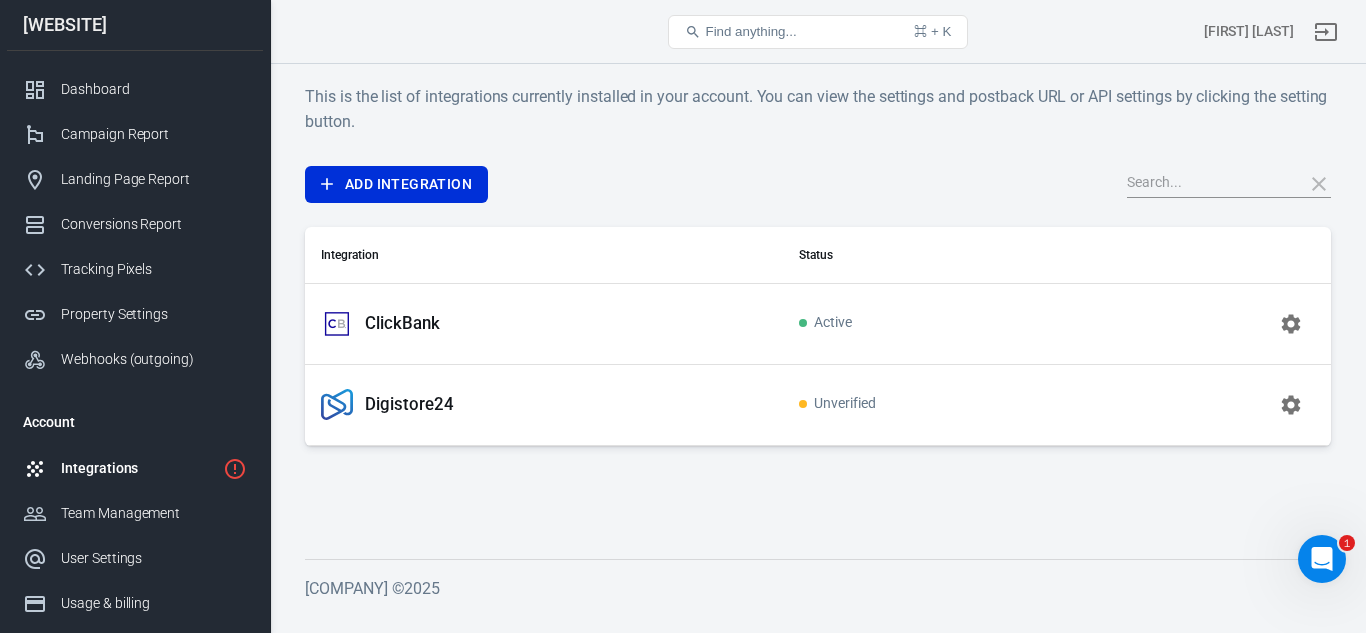 click at bounding box center (1291, 405) 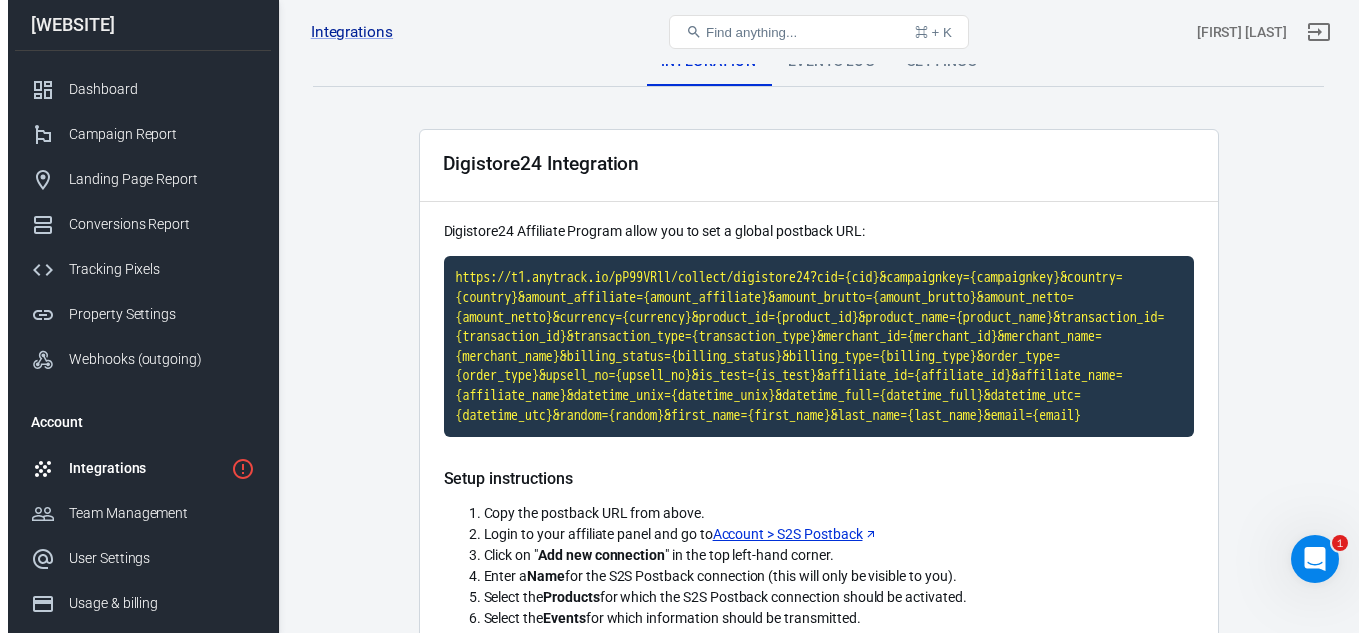 scroll, scrollTop: 0, scrollLeft: 0, axis: both 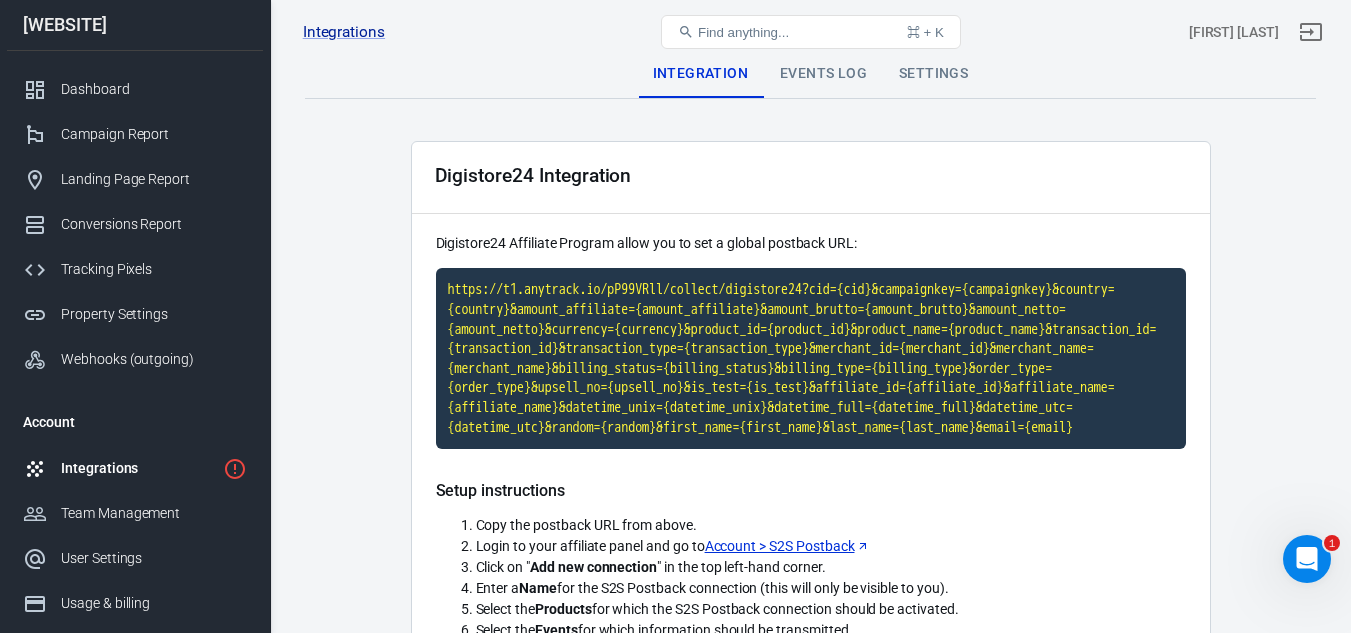 click on "Integrations" at bounding box center [135, 468] 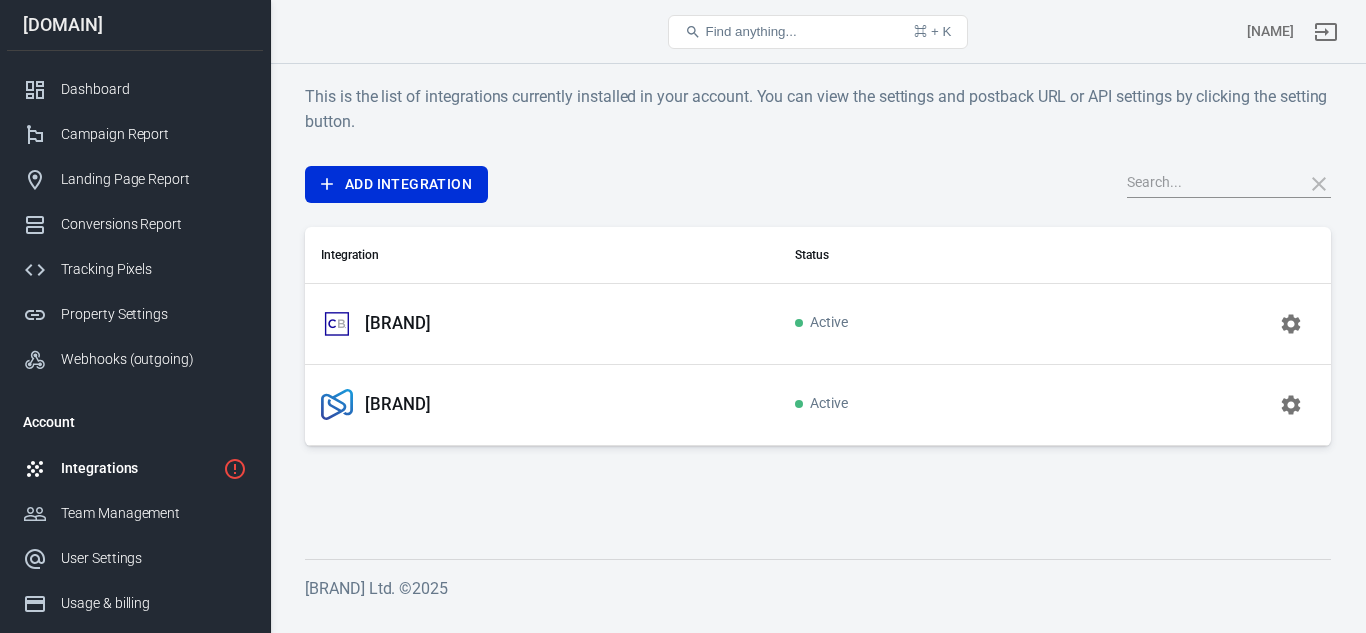 scroll, scrollTop: 0, scrollLeft: 0, axis: both 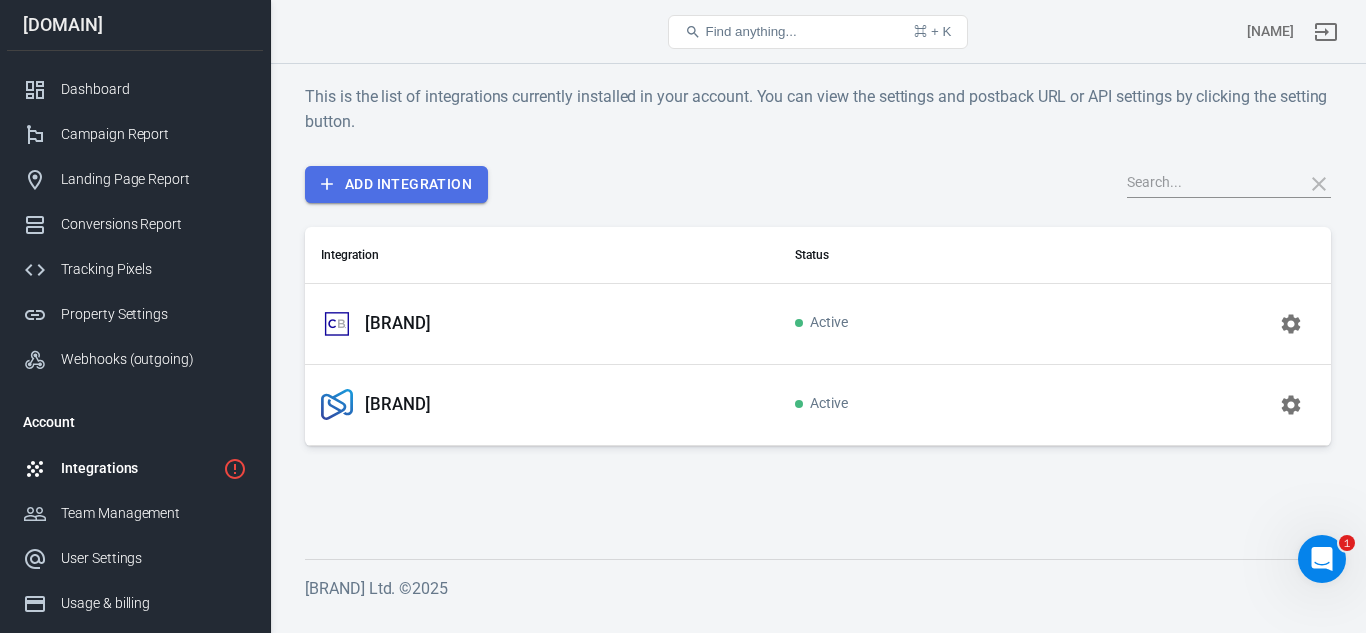 click on "Add Integration" at bounding box center (396, 184) 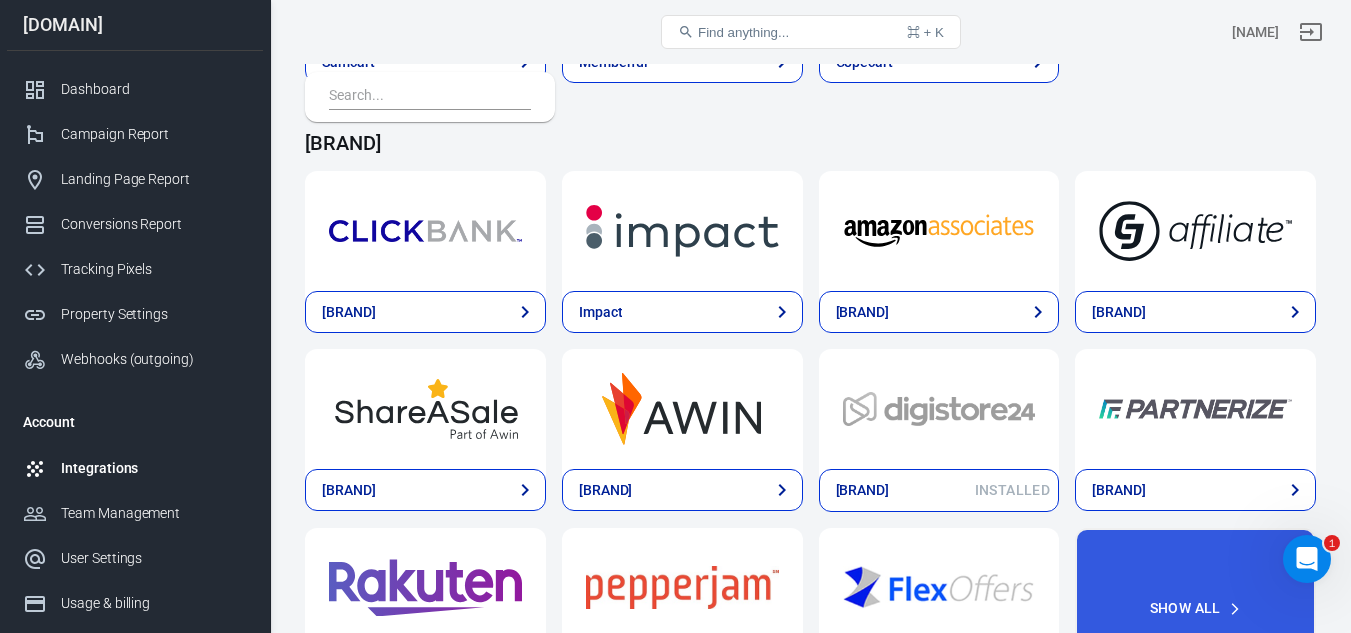 scroll, scrollTop: 600, scrollLeft: 0, axis: vertical 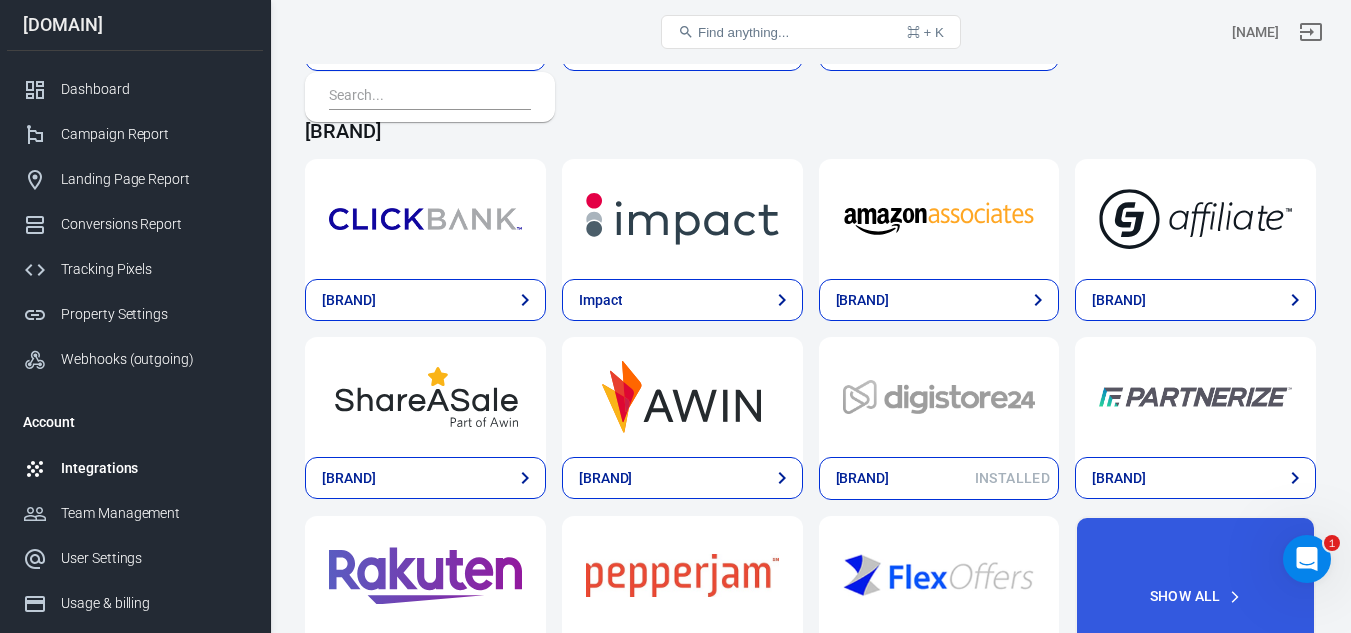 click on "Integrations" at bounding box center [135, 468] 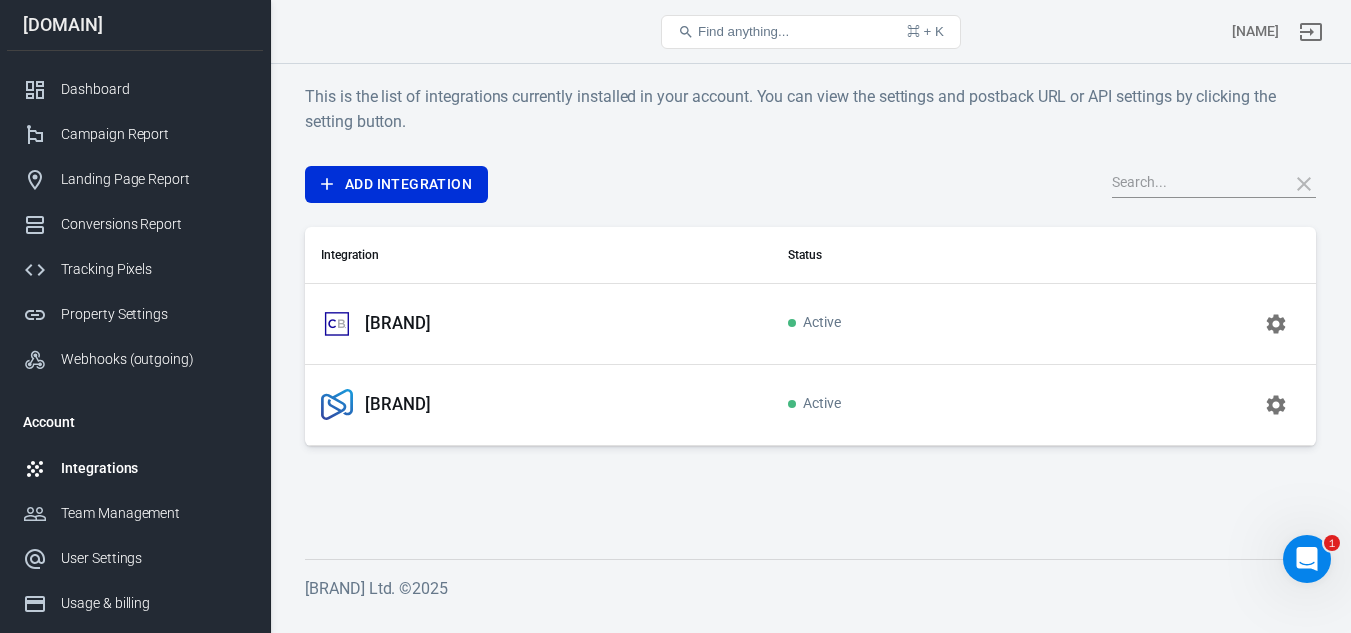 scroll, scrollTop: 0, scrollLeft: 0, axis: both 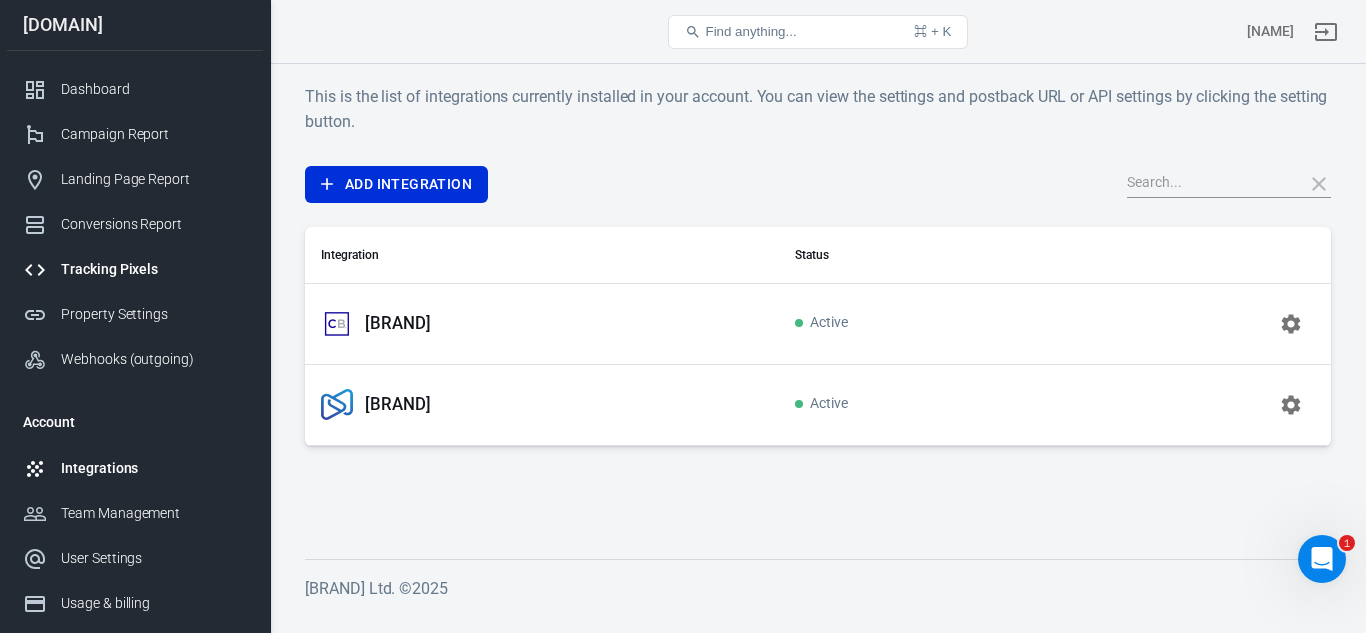 click on "Tracking Pixels" at bounding box center [154, 269] 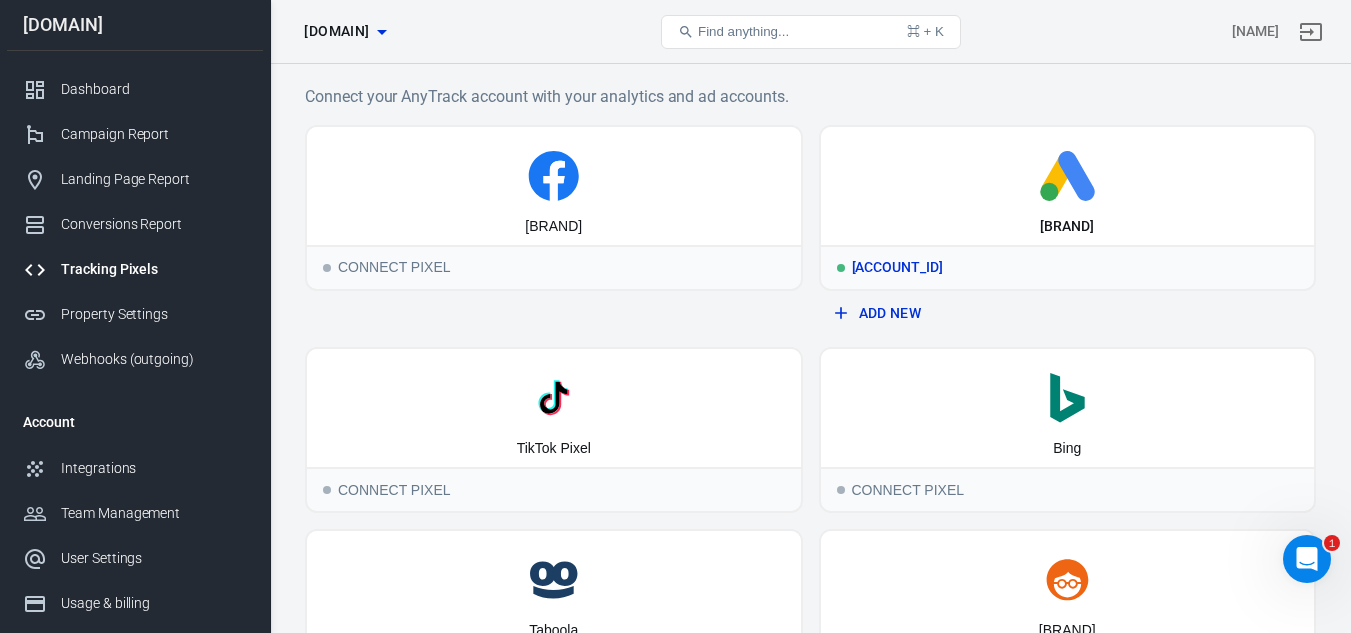 click on "Google Ads" at bounding box center [1068, 186] 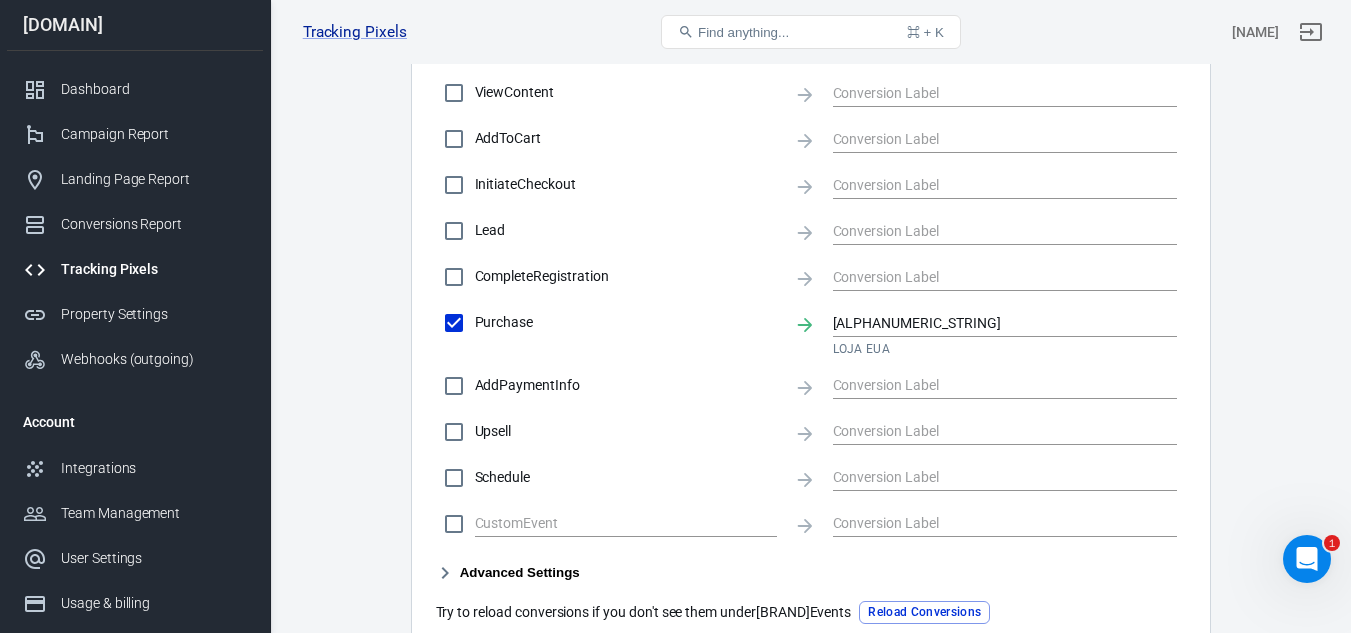 scroll, scrollTop: 900, scrollLeft: 0, axis: vertical 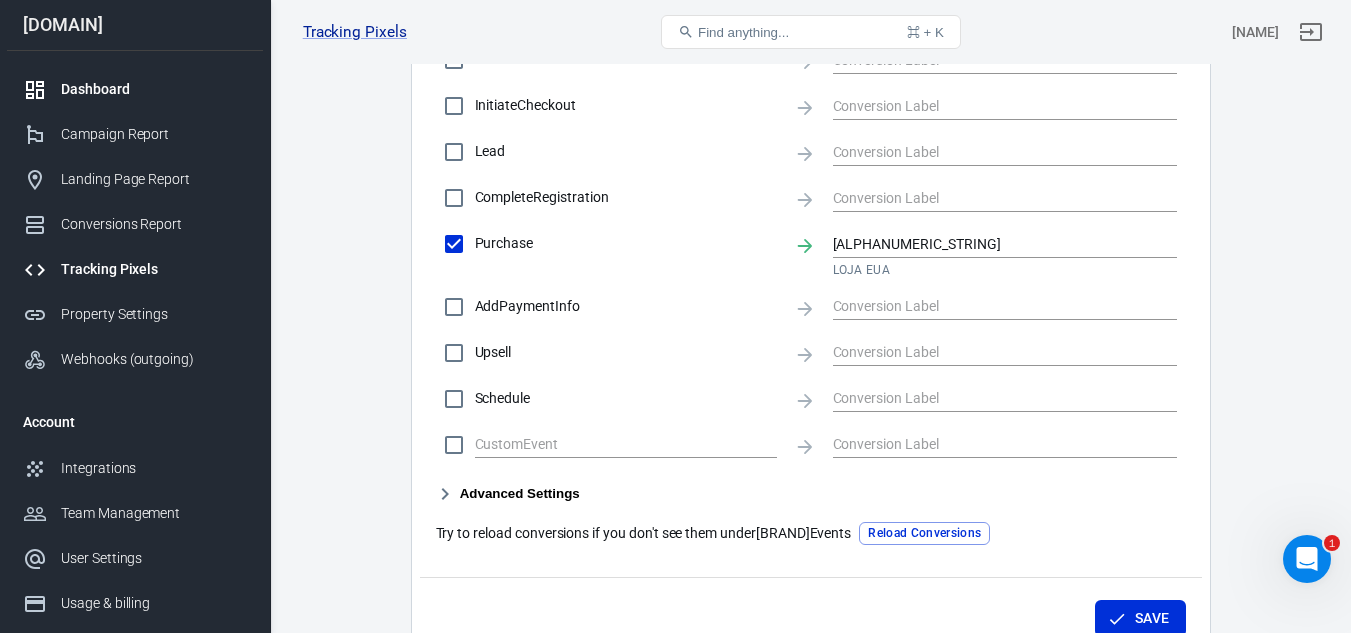 click on "Dashboard" at bounding box center (154, 89) 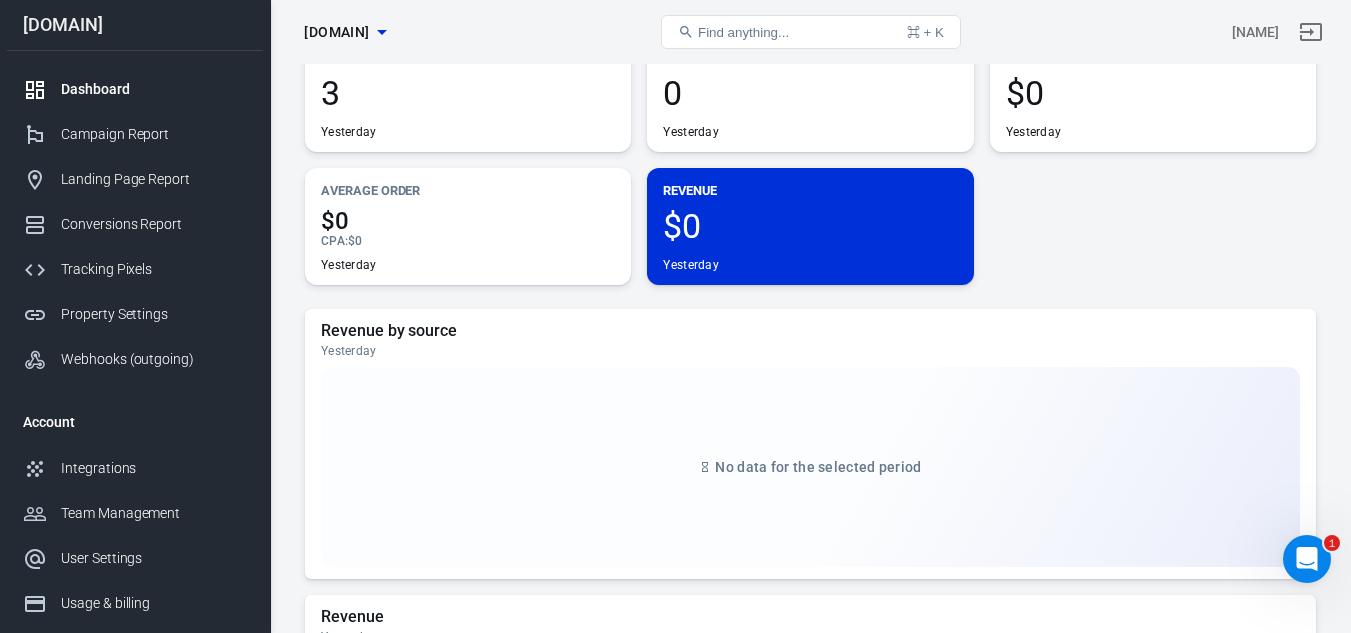 scroll, scrollTop: 0, scrollLeft: 0, axis: both 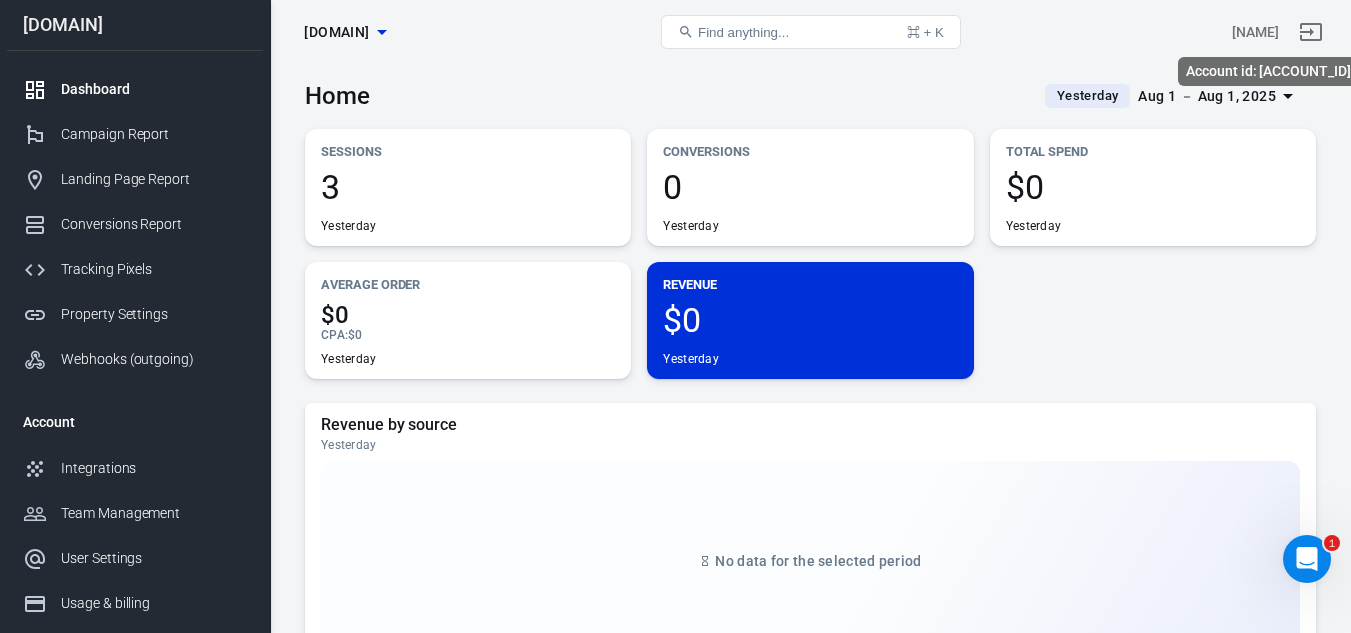 click on "[FIRST] [LAST]" at bounding box center (1255, 32) 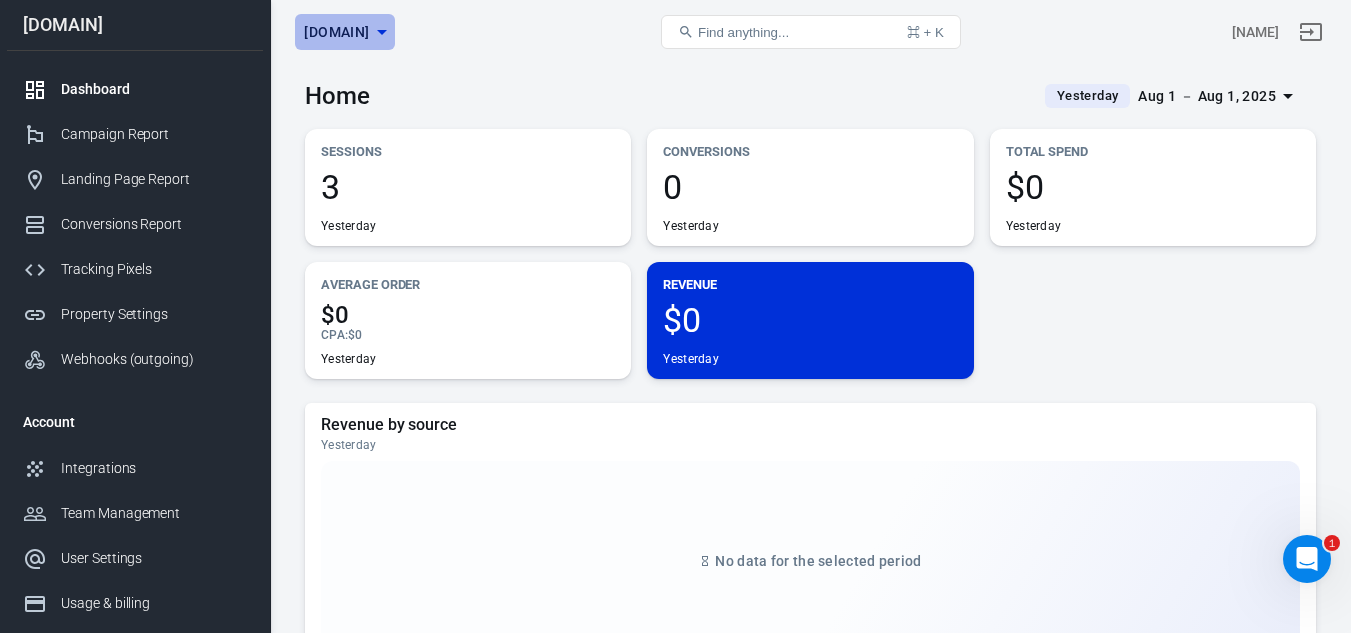 click 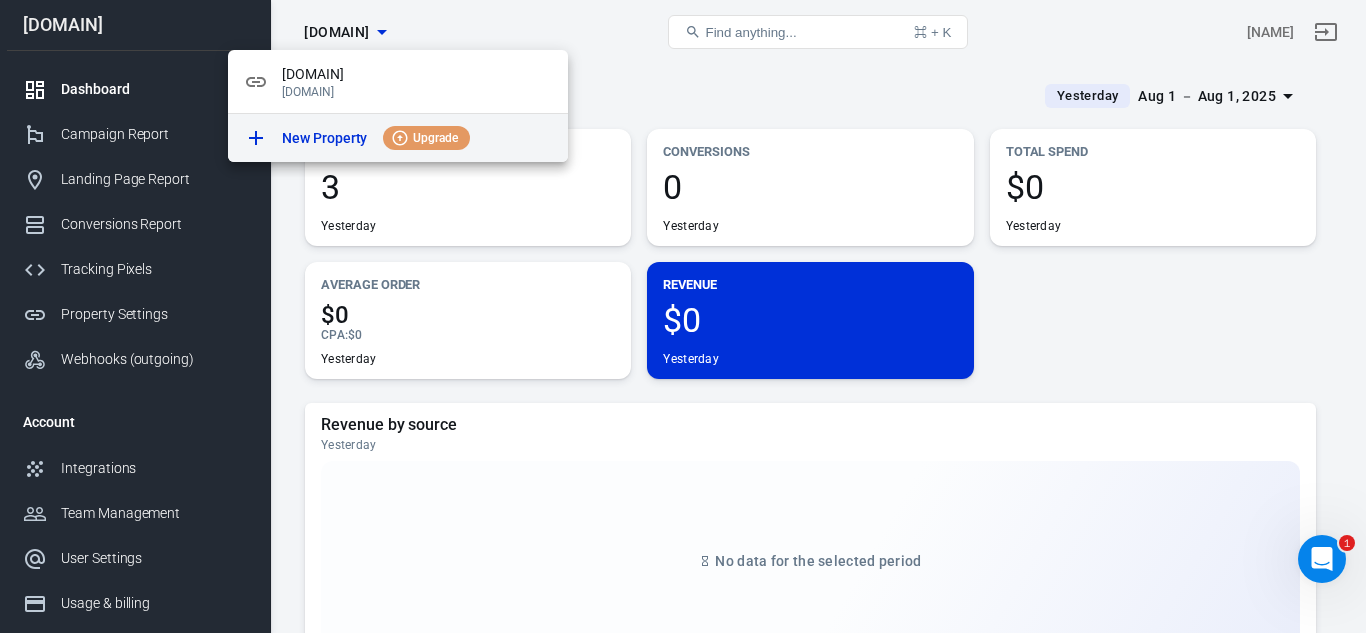click on "Upgrade" at bounding box center (426, 138) 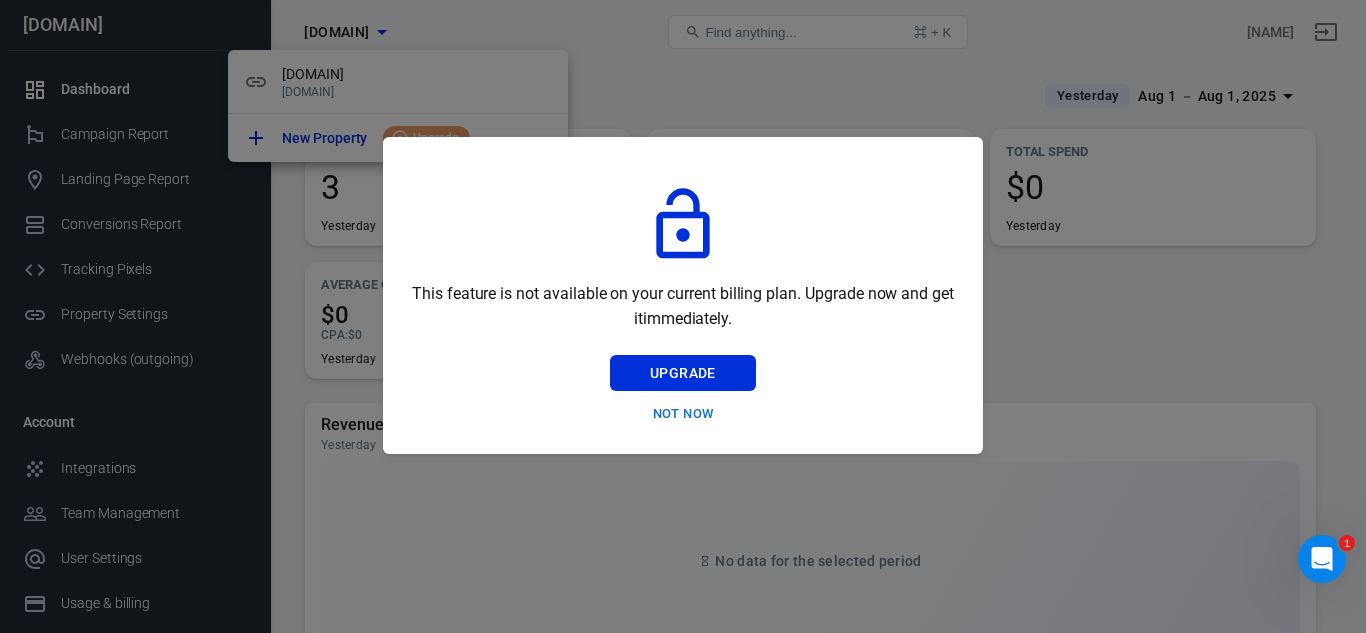 click at bounding box center (683, 316) 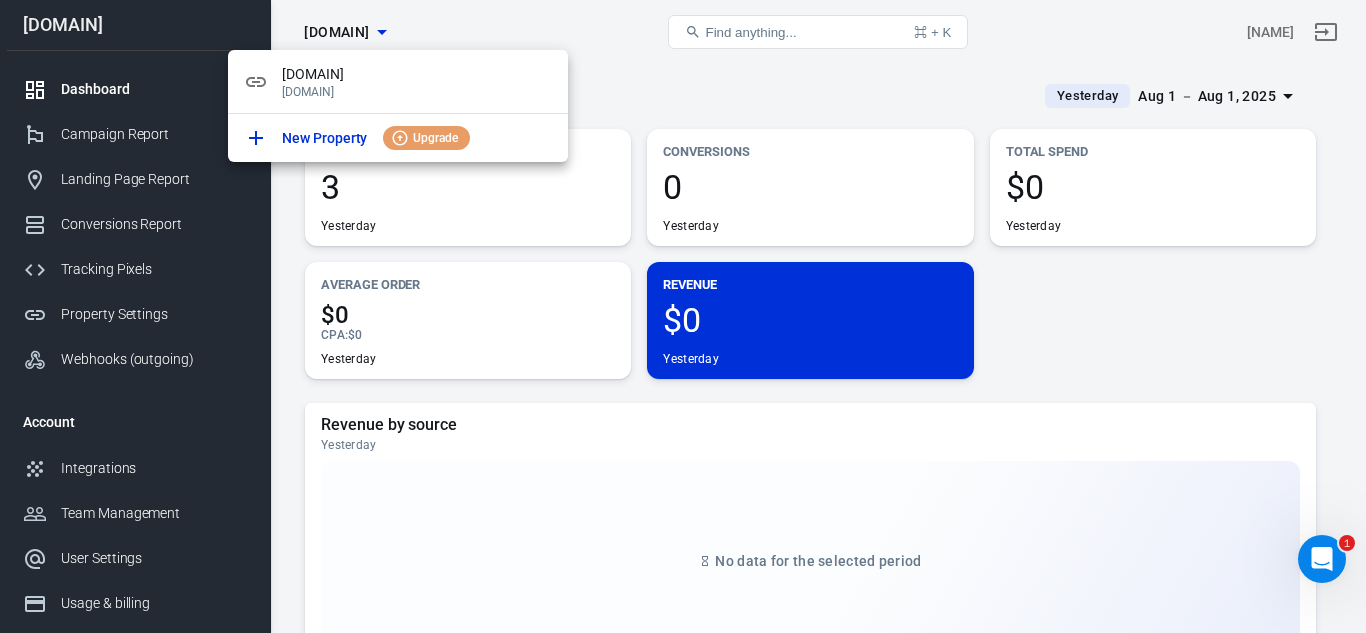 click at bounding box center (683, 316) 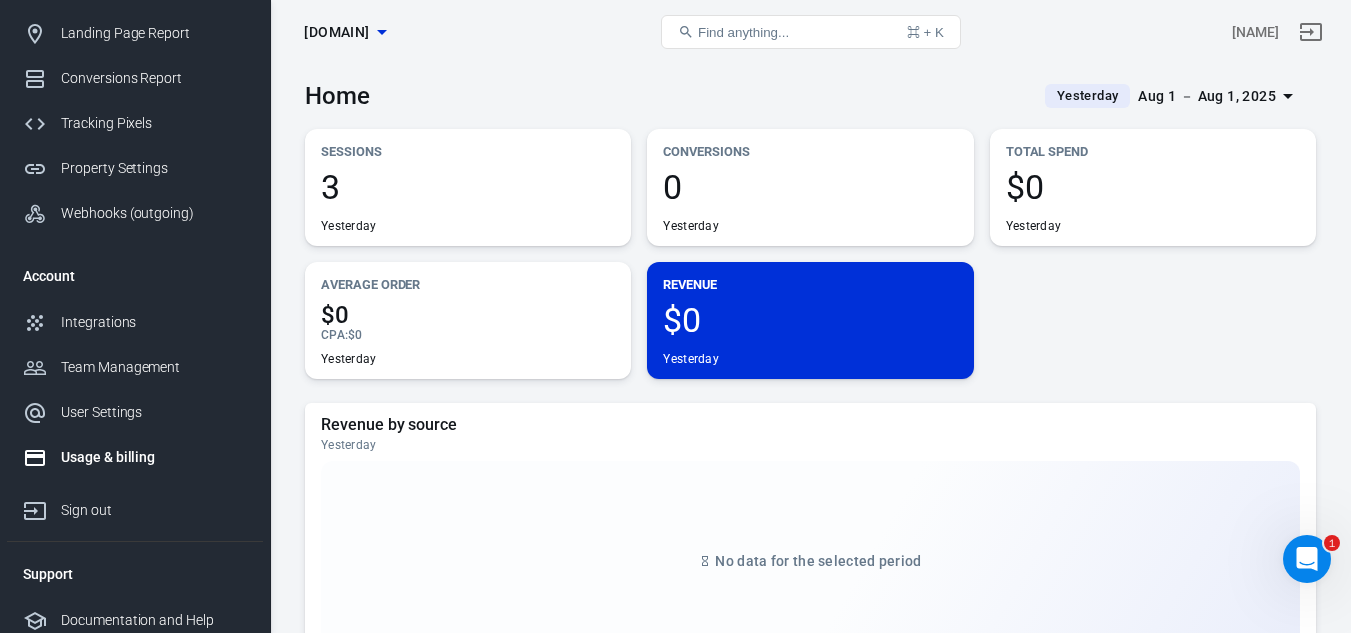 scroll, scrollTop: 156, scrollLeft: 0, axis: vertical 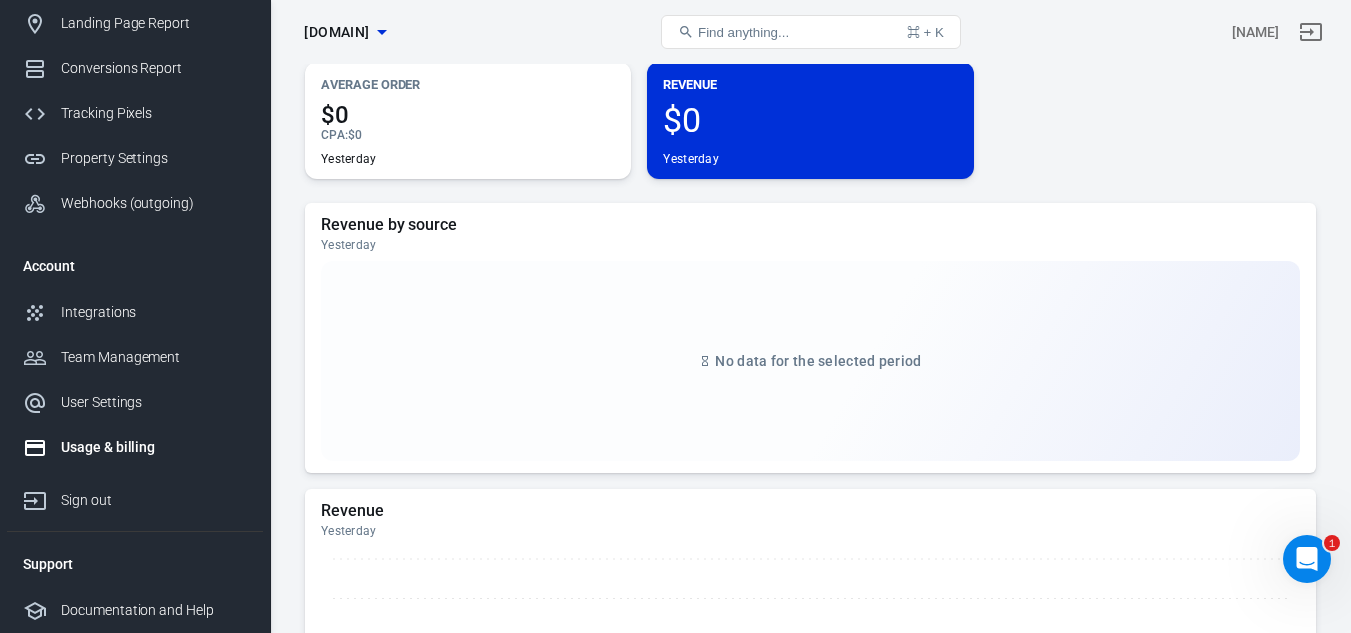 click on "Usage & billing" at bounding box center (135, 447) 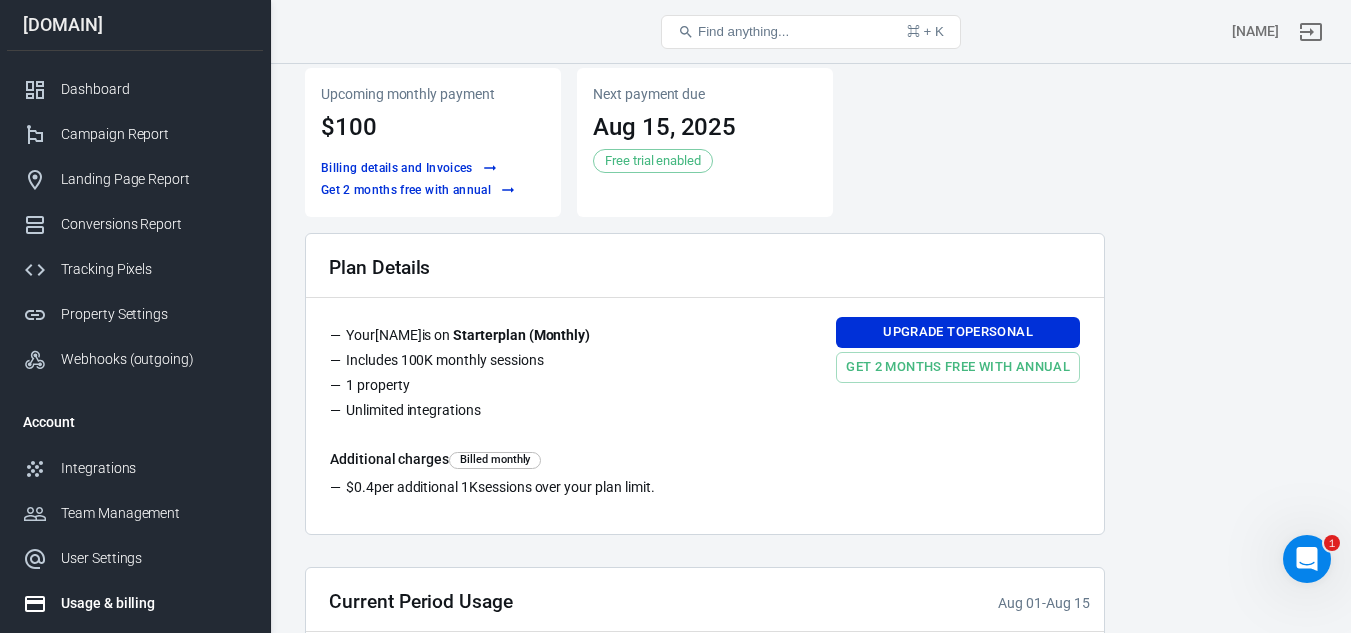 scroll, scrollTop: 0, scrollLeft: 0, axis: both 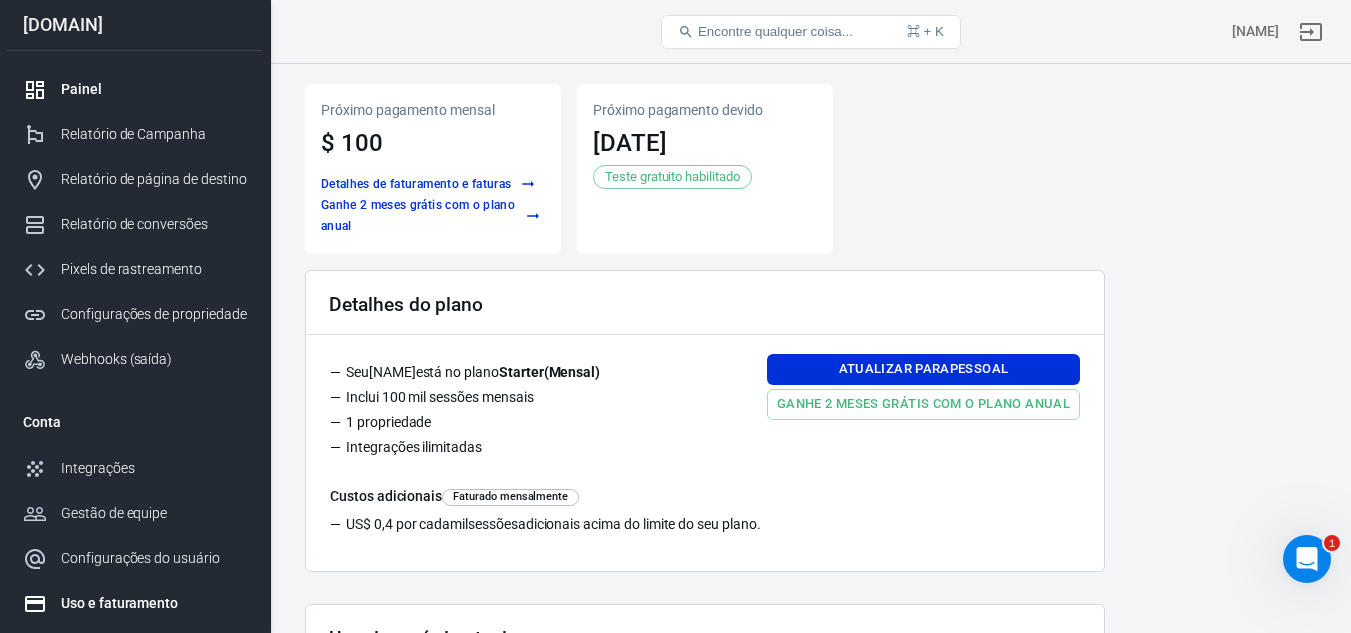 click on "Painel" at bounding box center (154, 89) 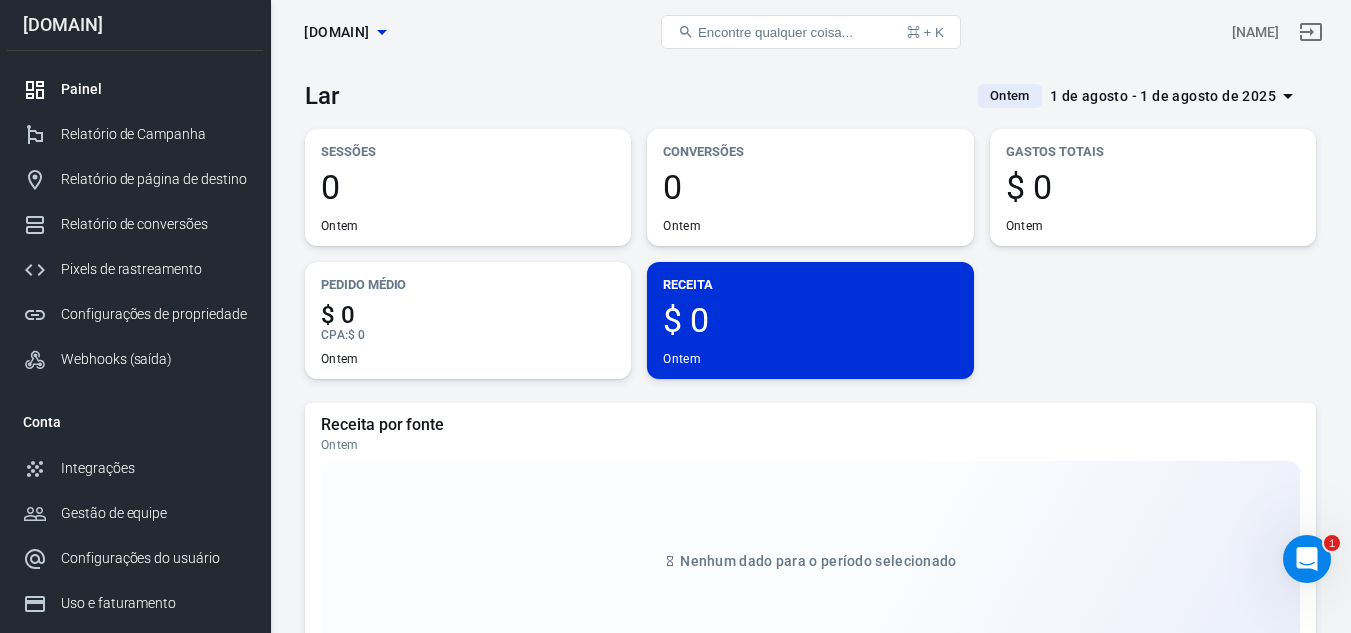 click on "1 de agosto - 1 de agosto de 2025" at bounding box center (1163, 96) 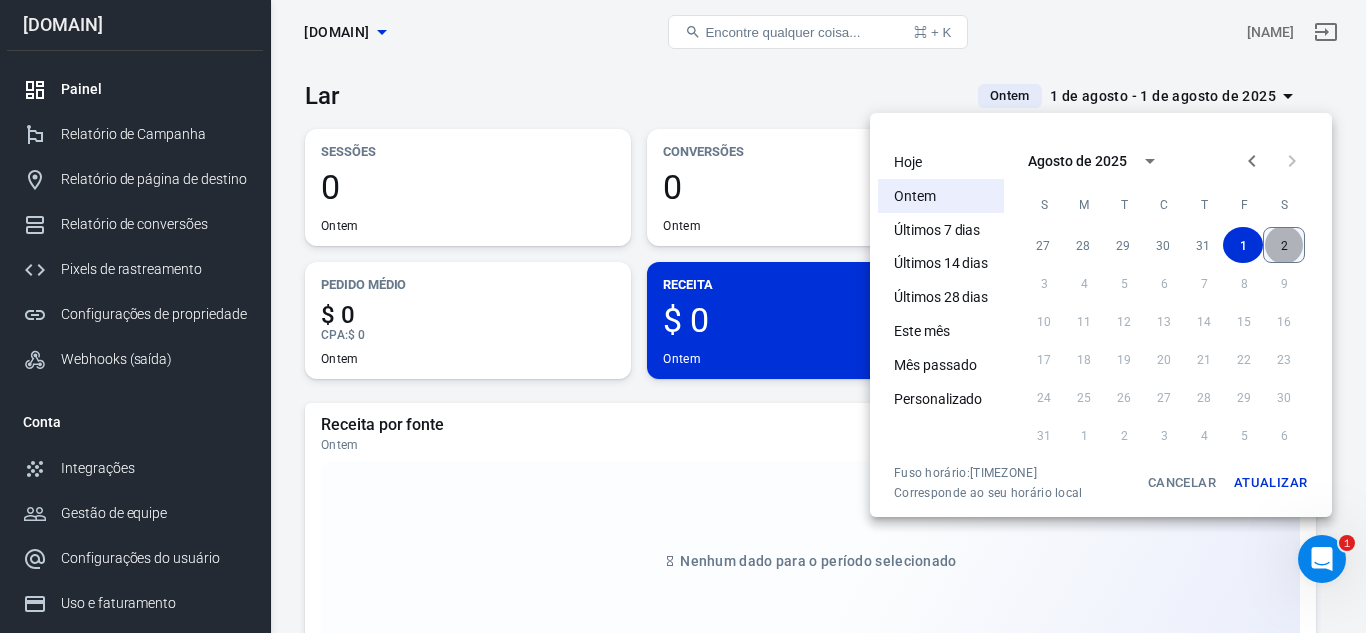 click on "2" at bounding box center [1284, 245] 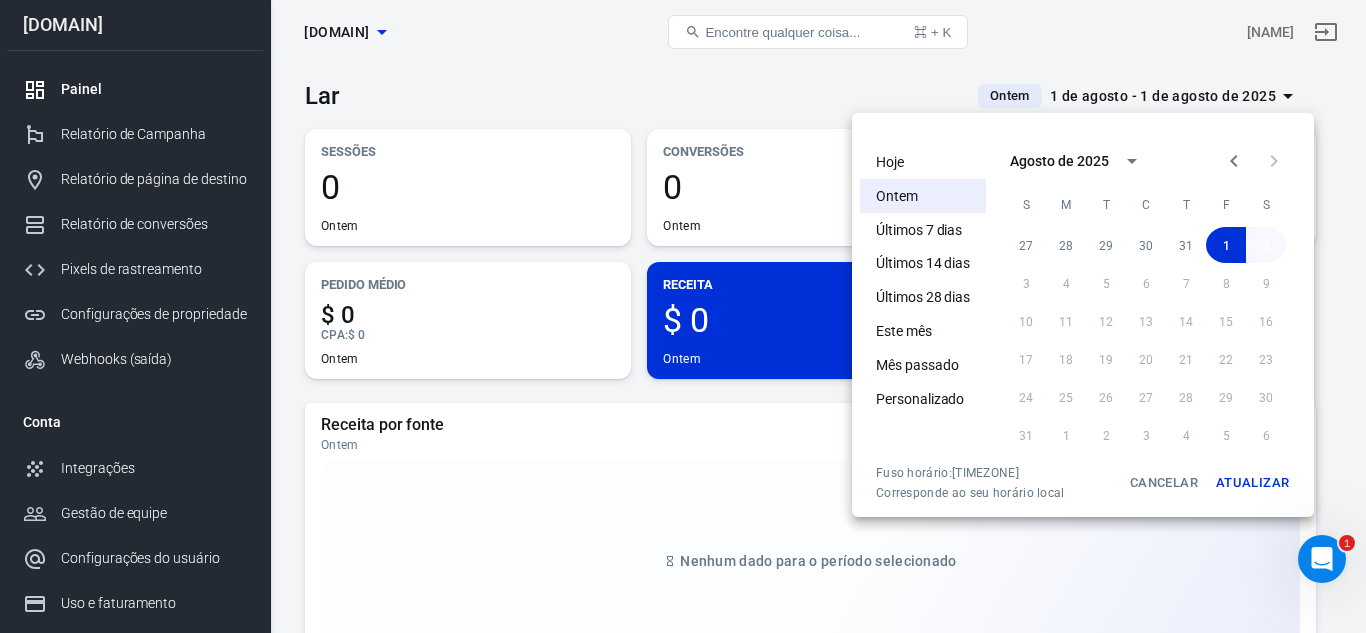 click on "2" at bounding box center [1266, 245] 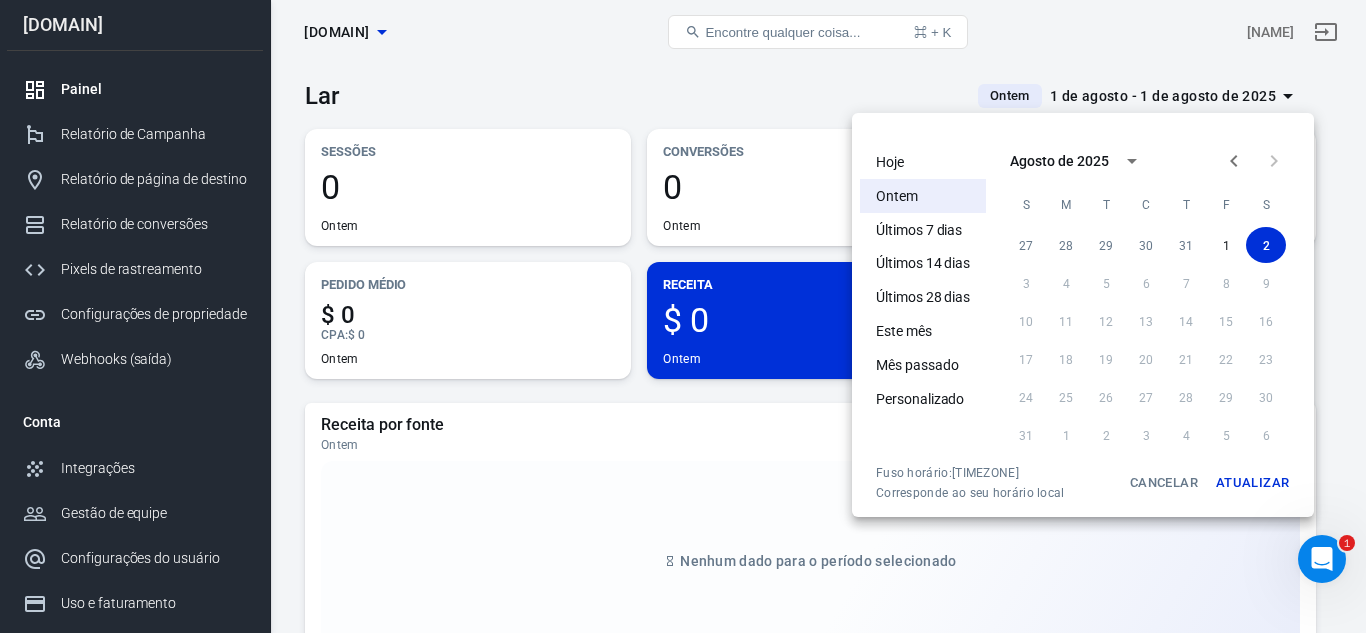 click on "Atualizar" at bounding box center (1252, 483) 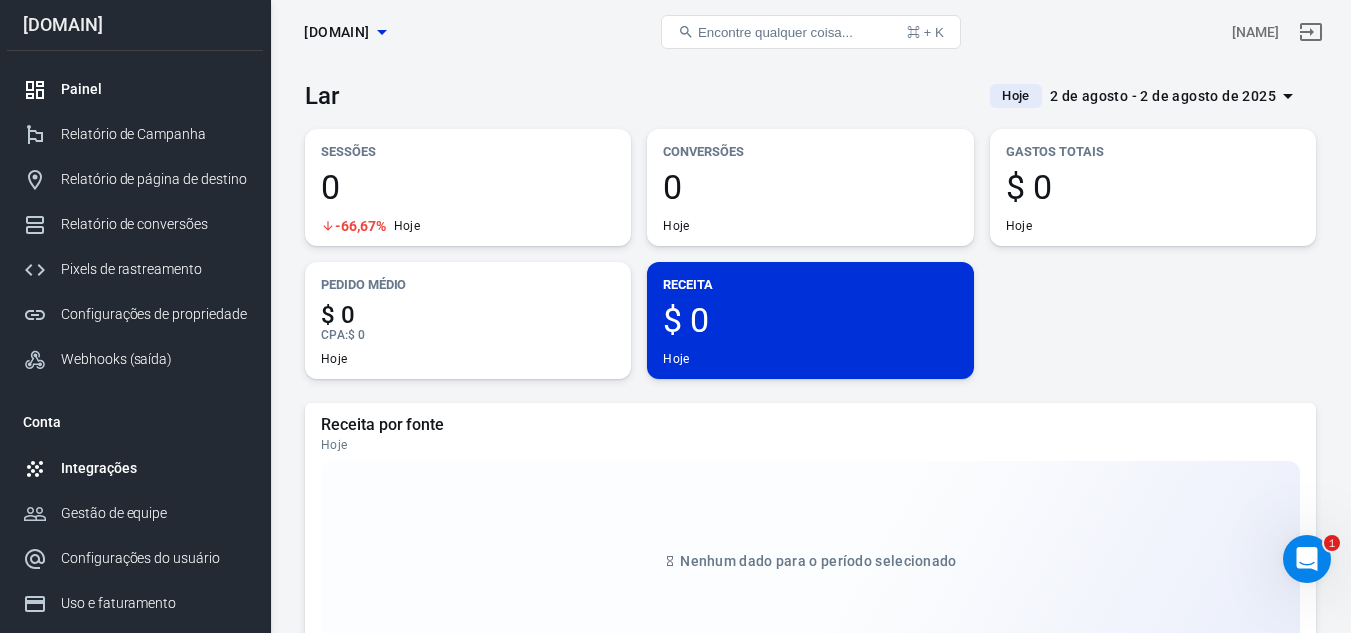 click on "Integrações" at bounding box center [135, 468] 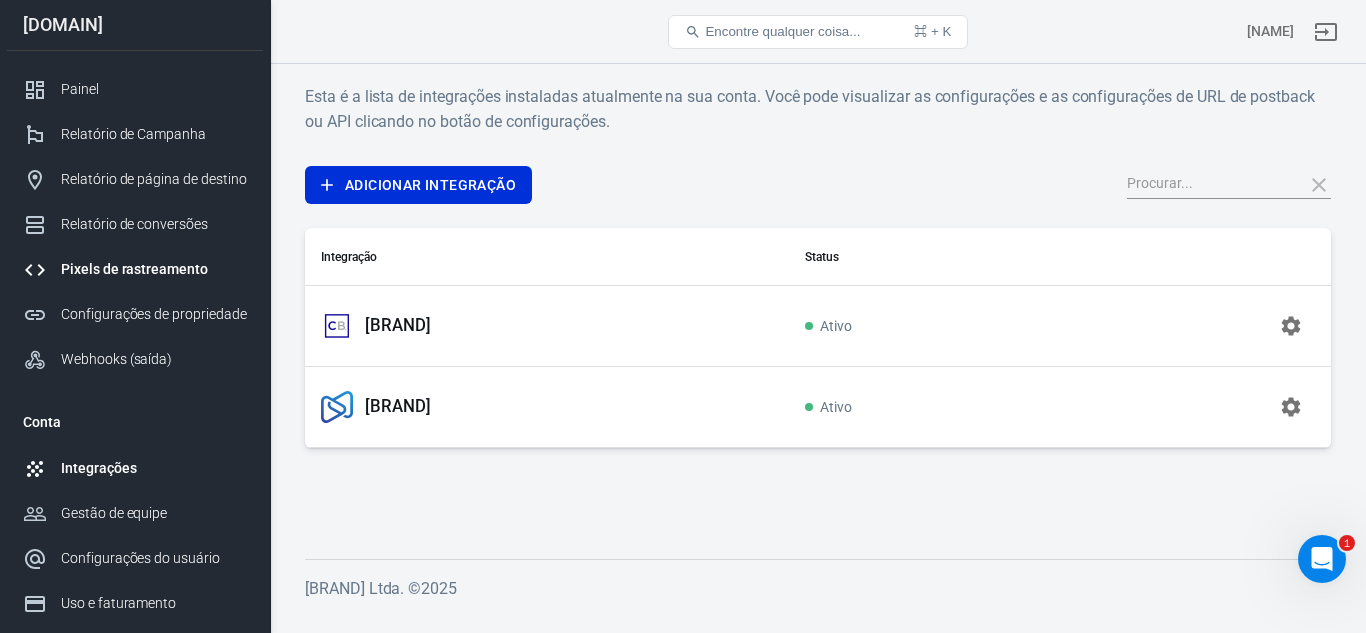 click on "Pixels de rastreamento" at bounding box center [134, 269] 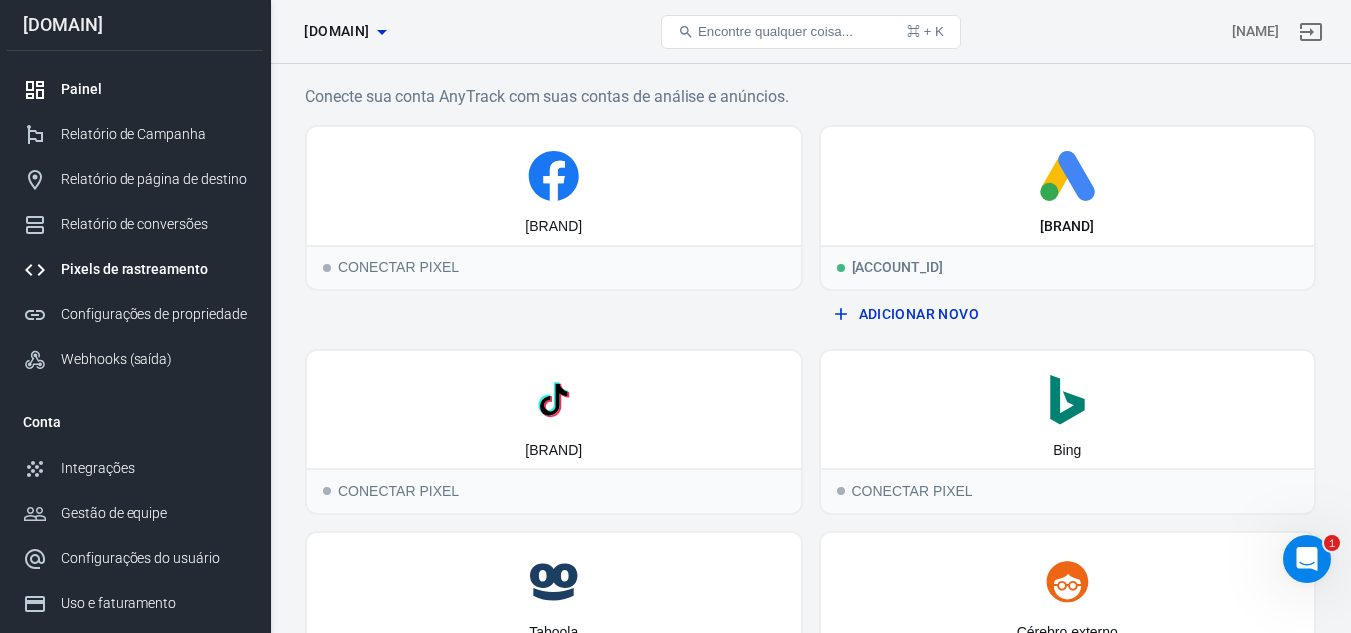 click on "Painel" at bounding box center (135, 89) 